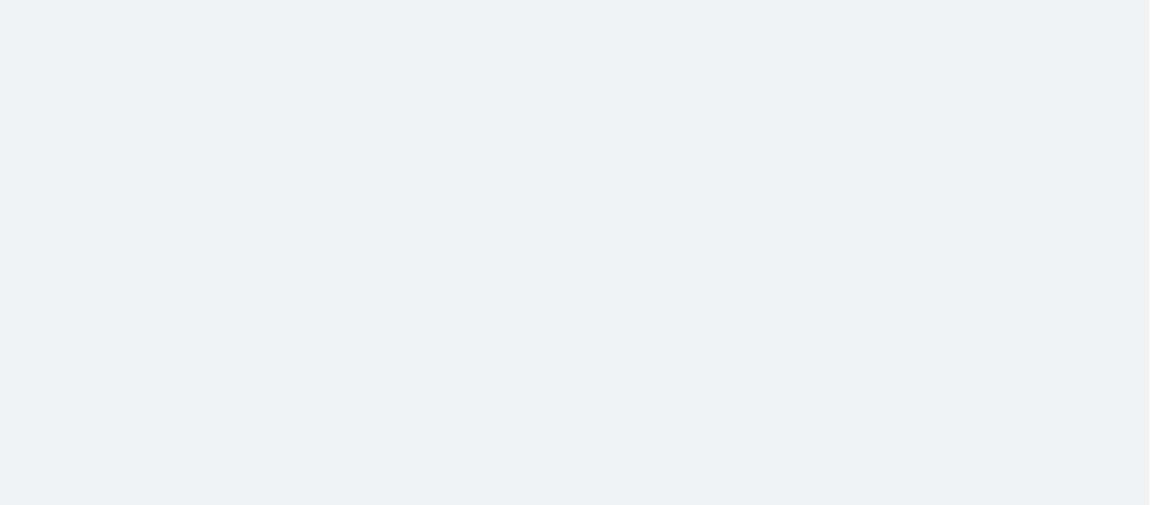 scroll, scrollTop: 0, scrollLeft: 0, axis: both 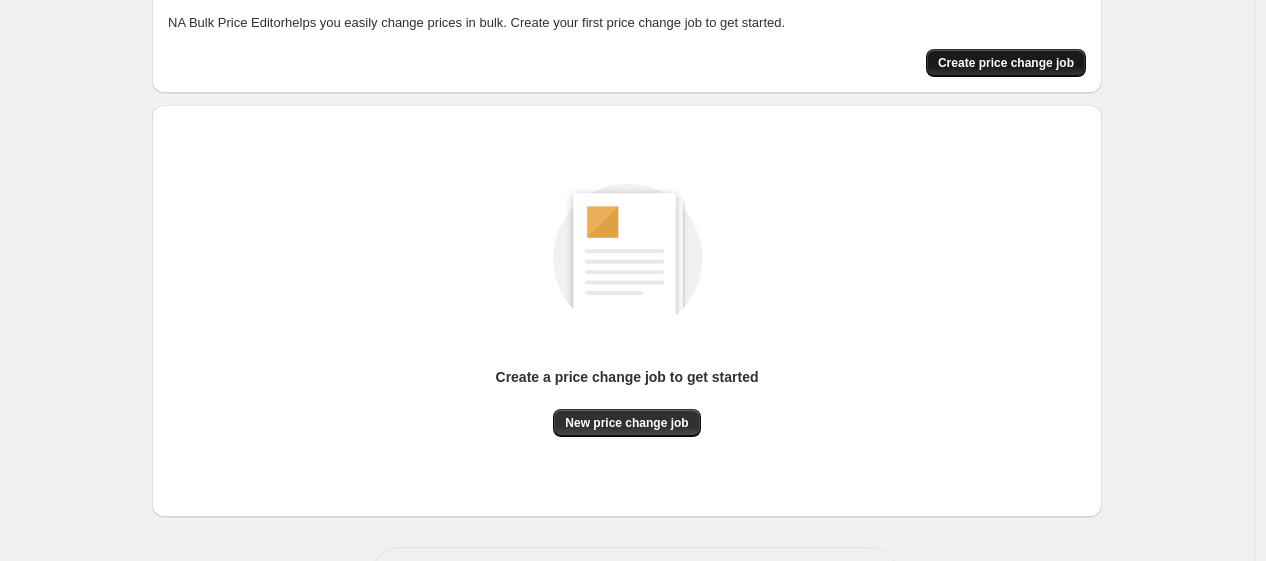 click on "Create price change job" at bounding box center (1006, 63) 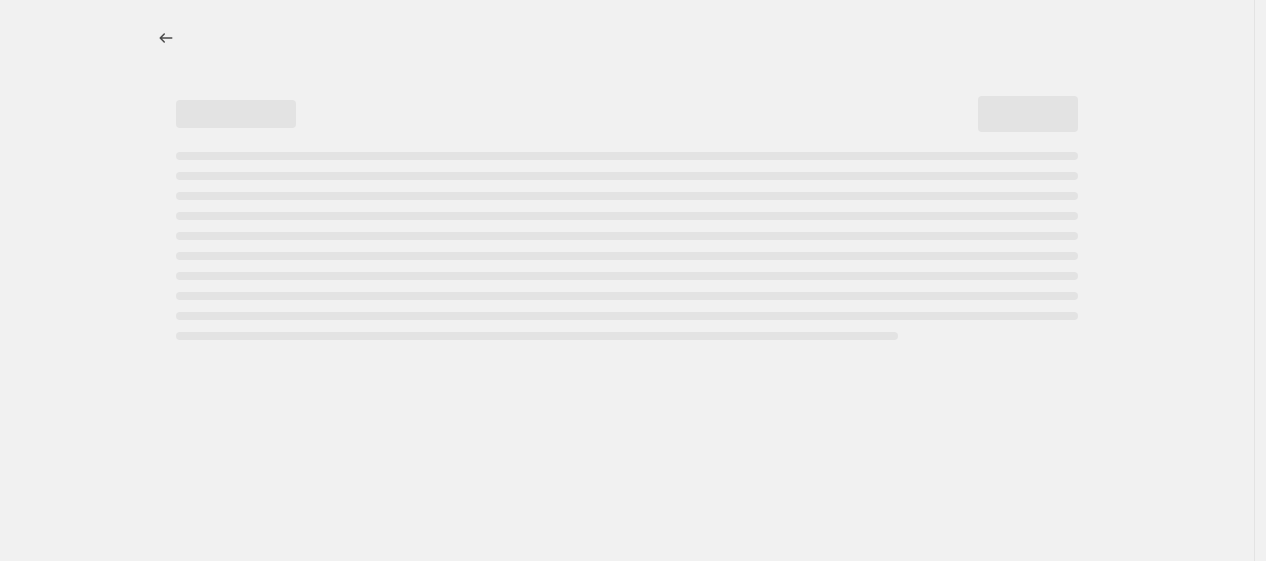scroll, scrollTop: 0, scrollLeft: 0, axis: both 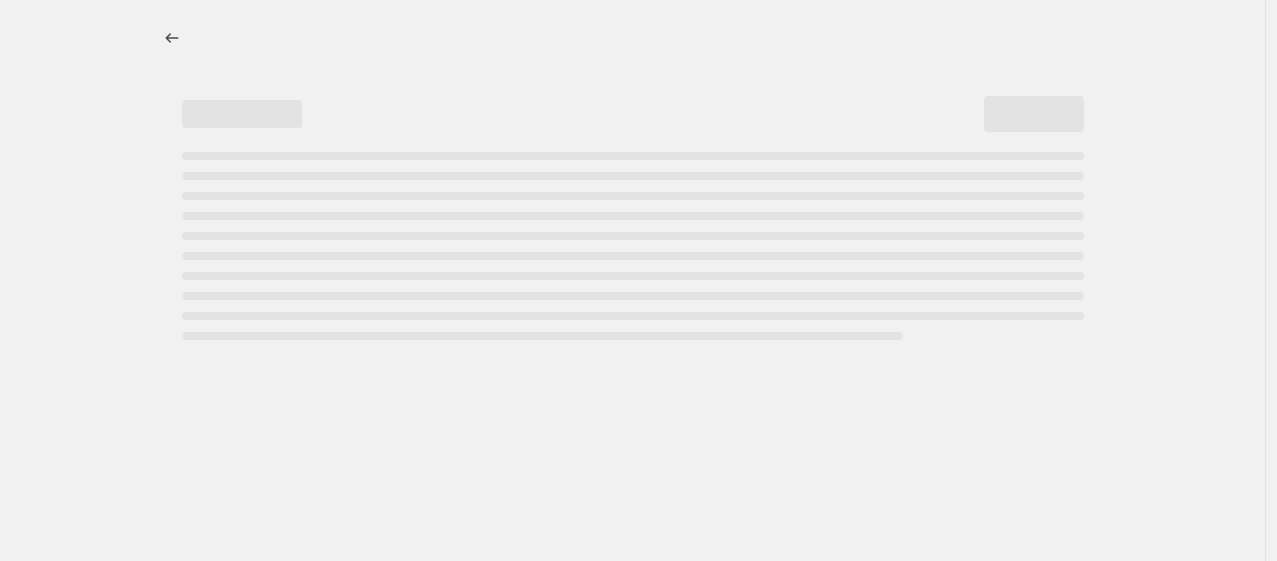 select on "percentage" 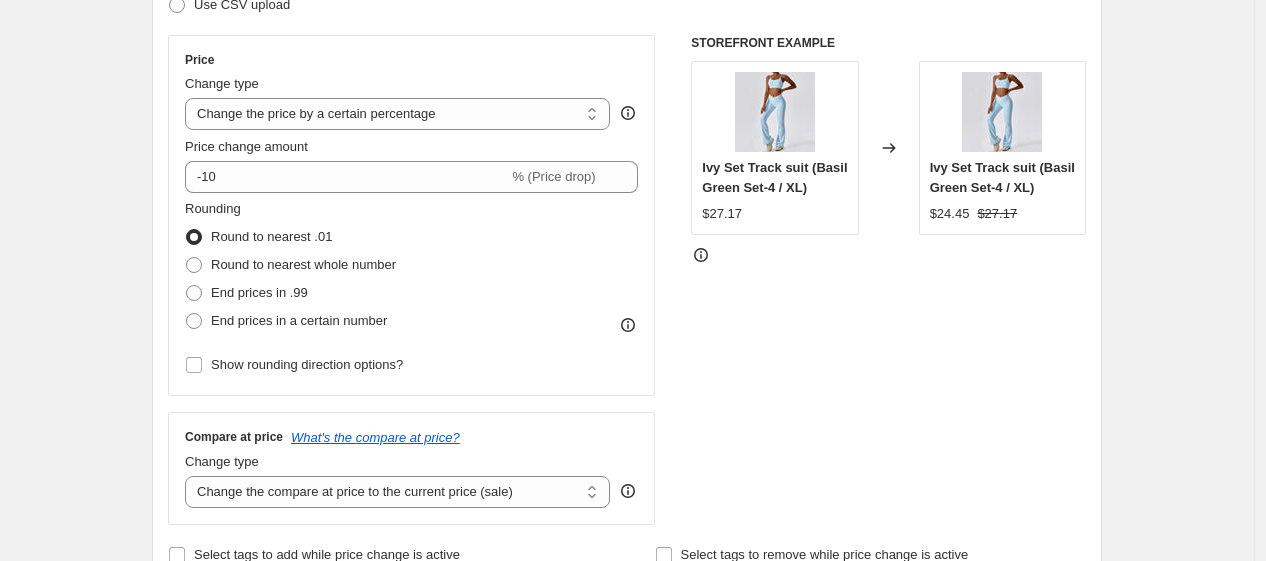 scroll, scrollTop: 444, scrollLeft: 0, axis: vertical 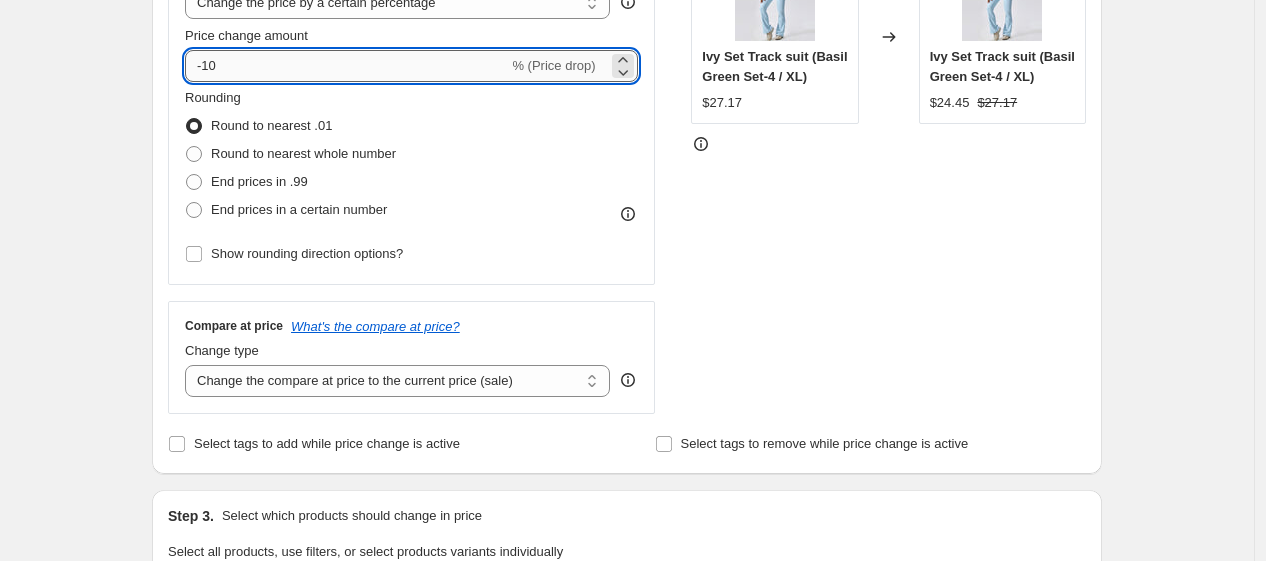 click on "-10" at bounding box center (346, 66) 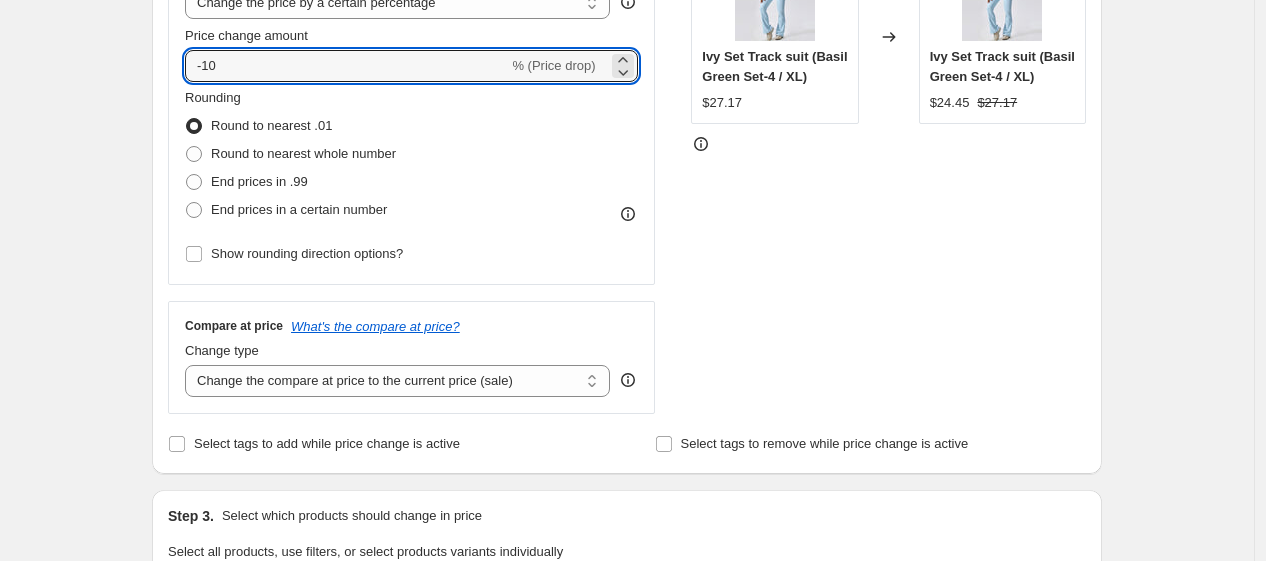 scroll, scrollTop: 333, scrollLeft: 0, axis: vertical 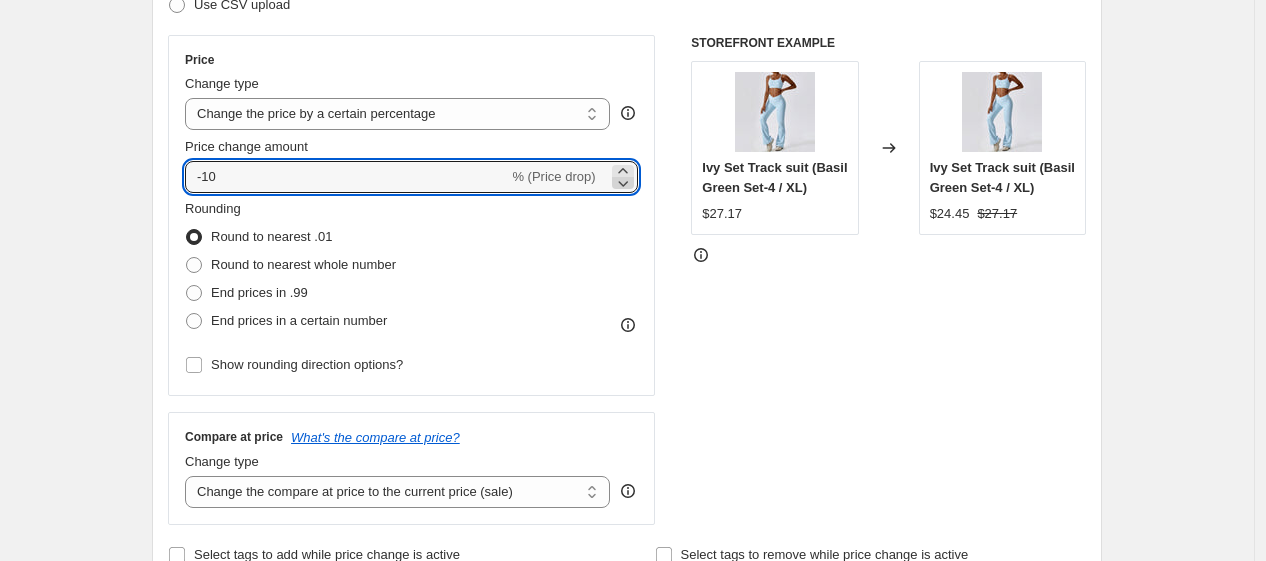 click 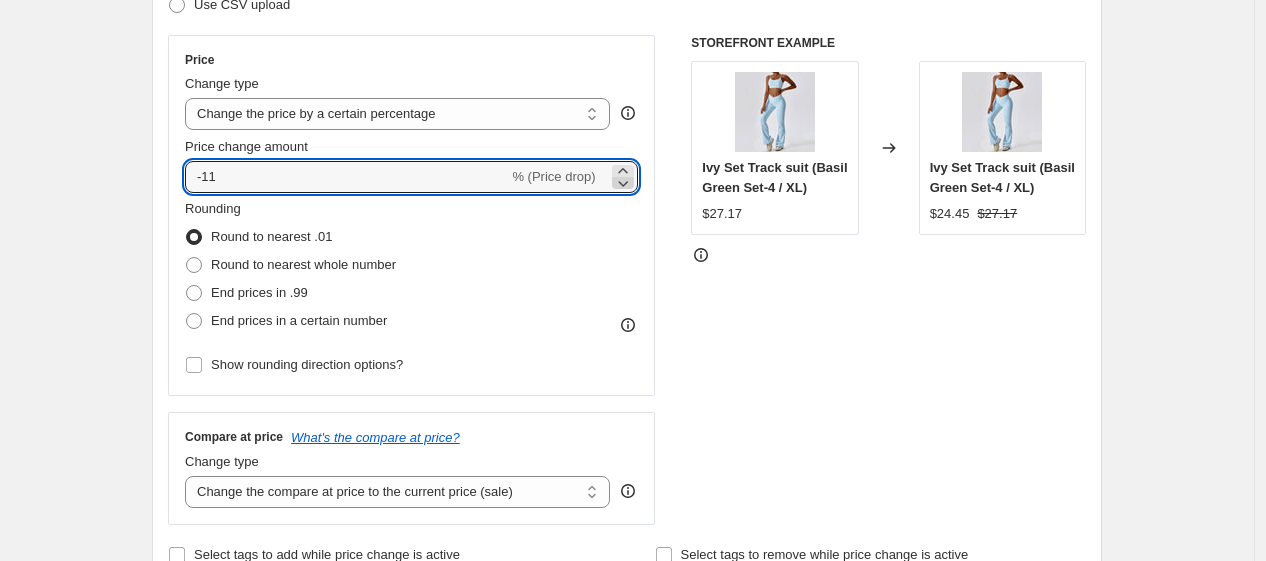 click 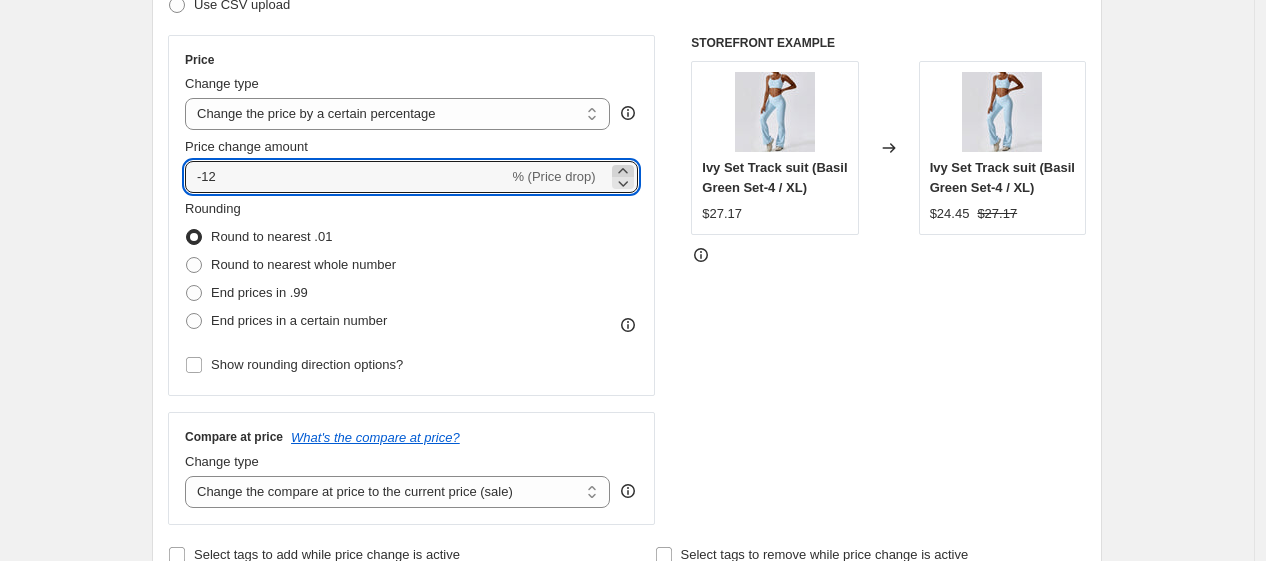 click 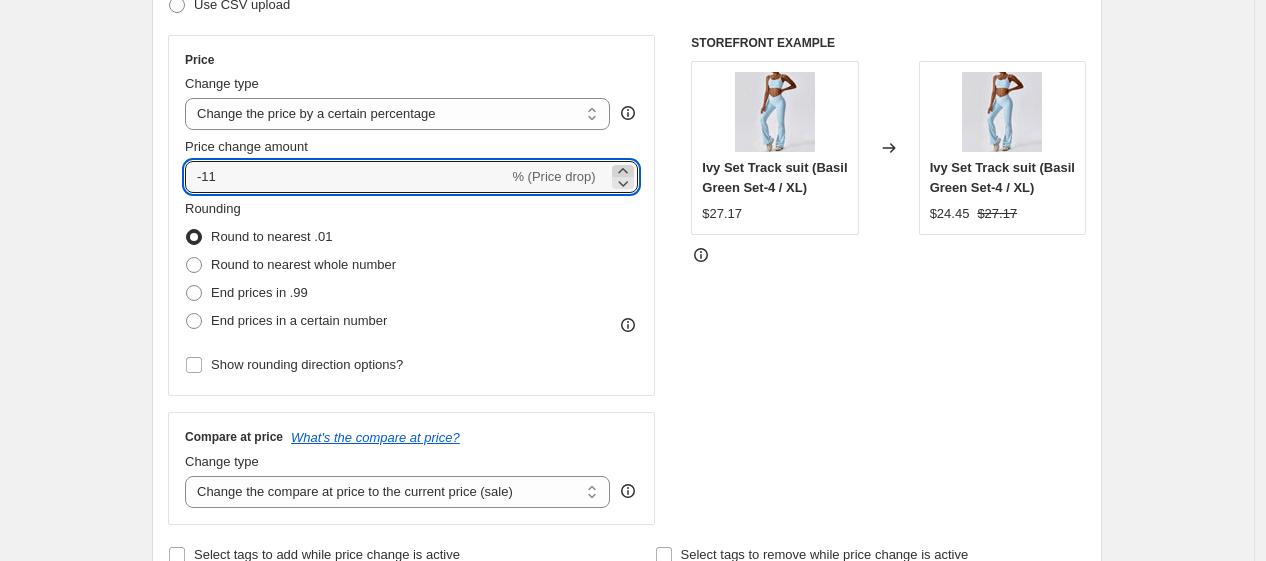 click 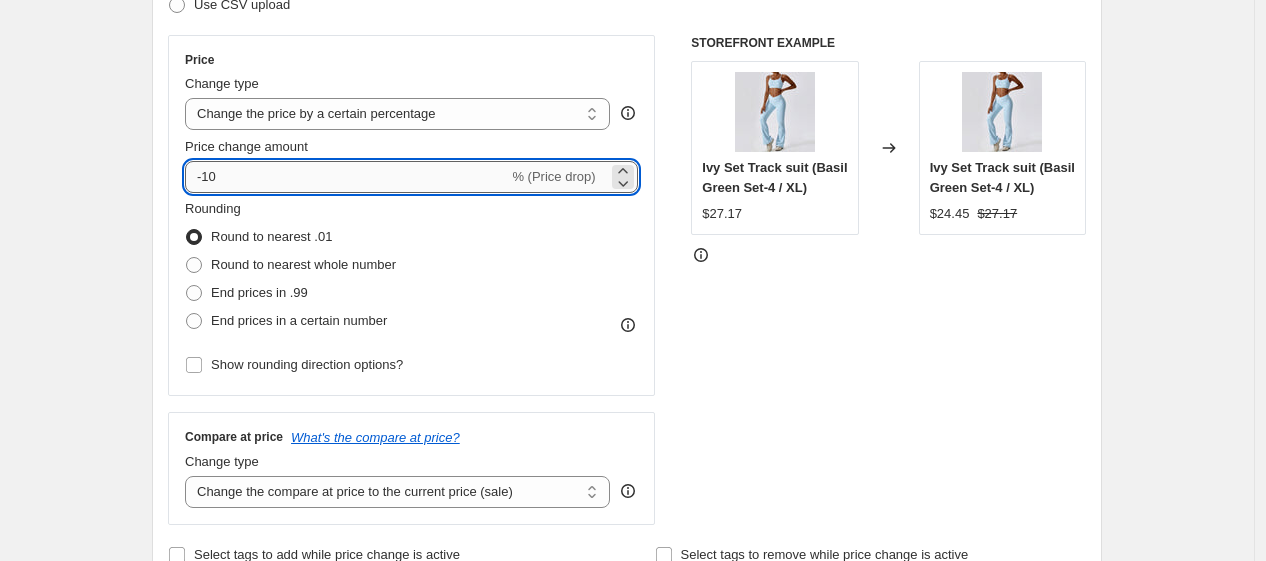 click on "-10" at bounding box center [346, 177] 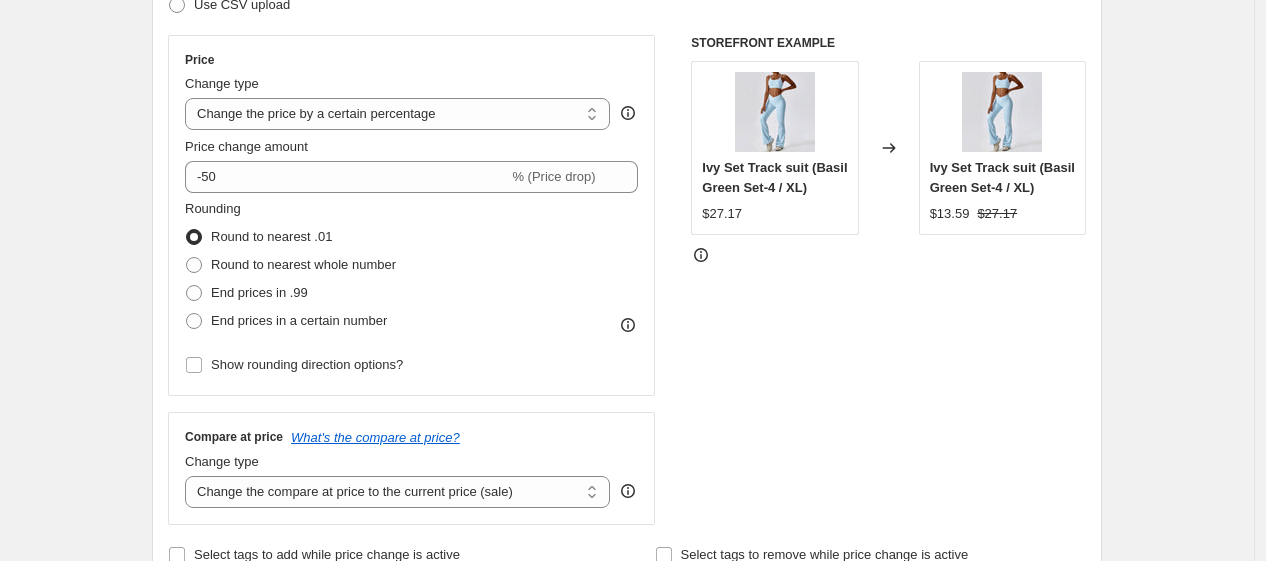 click at bounding box center [888, 255] 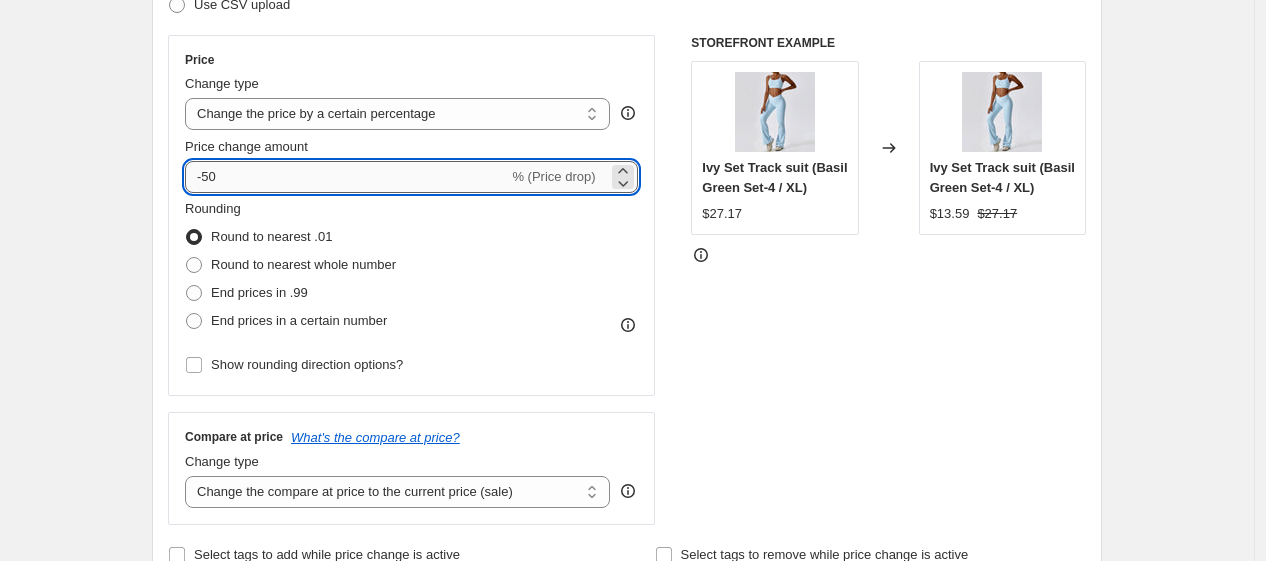 click on "-50" at bounding box center (346, 177) 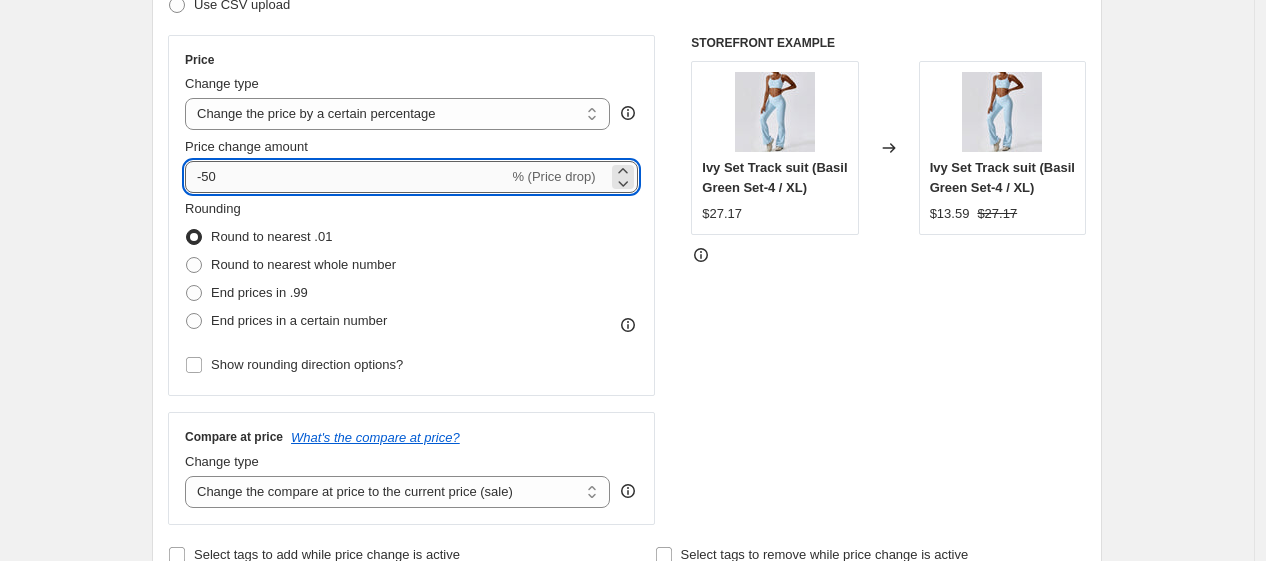 type on "-5" 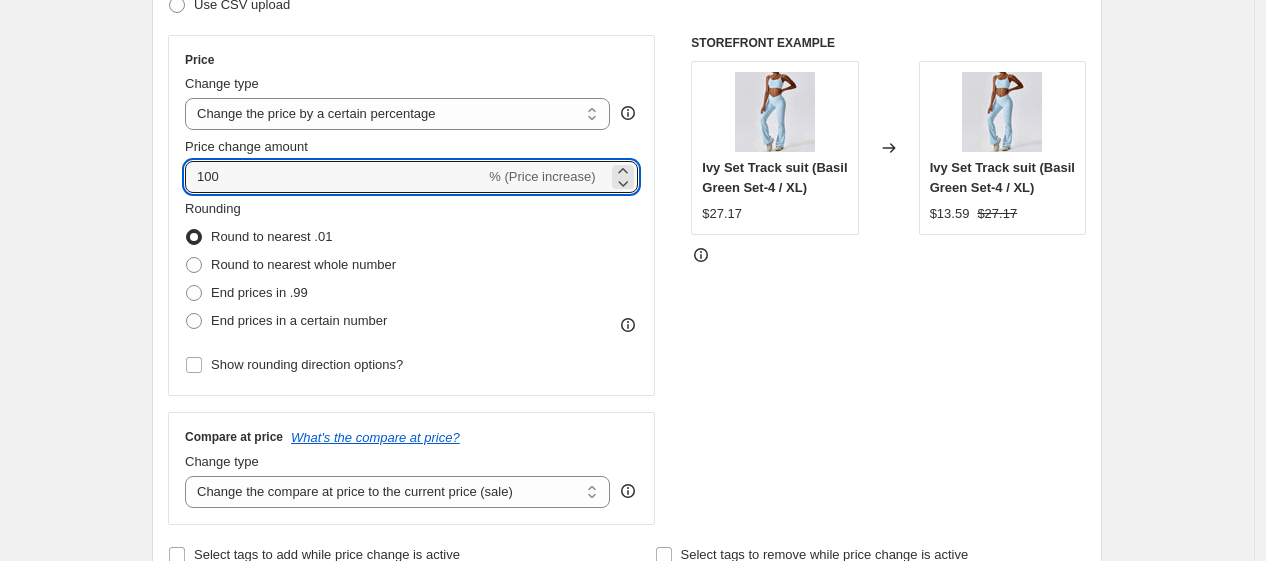 click on "STOREFRONT EXAMPLE Ivy Set  Track suit (Basil Green Set-4 / XL) $27.17 Changed to Ivy Set  Track suit (Basil Green Set-4 / XL) $13.59 $27.17" at bounding box center (888, 280) 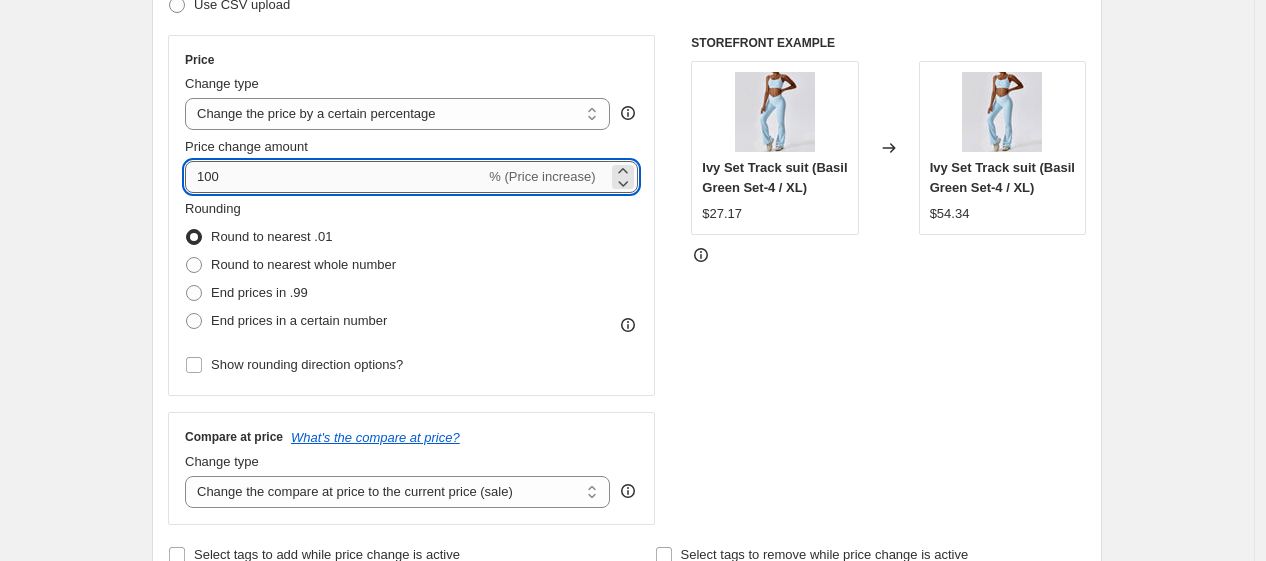 click on "100" at bounding box center [335, 177] 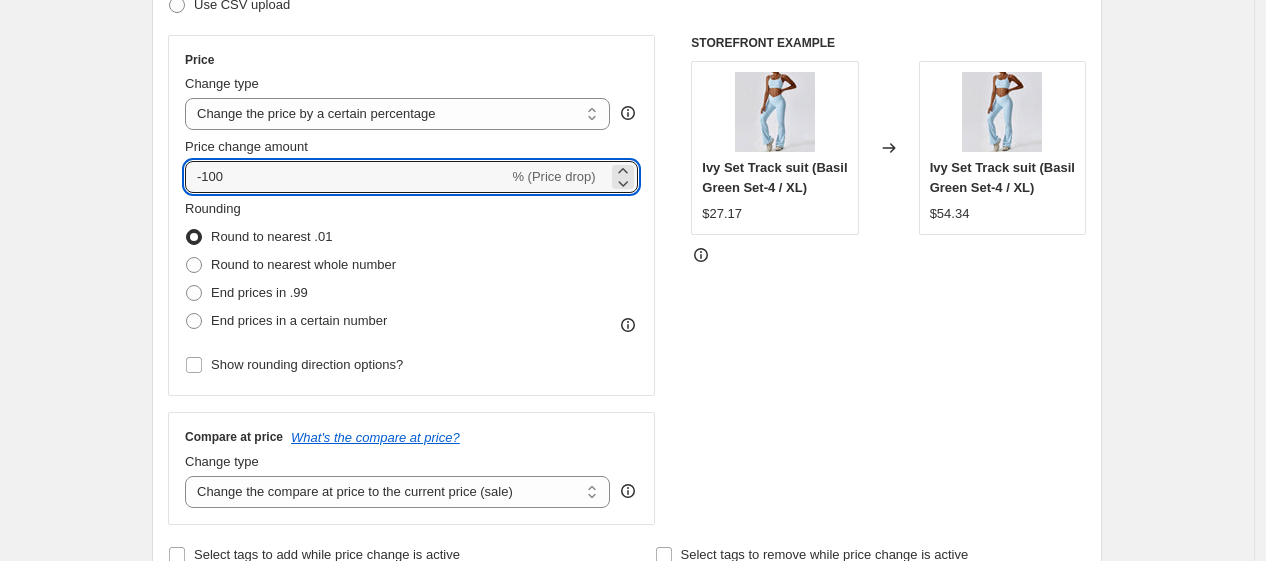 type on "-100" 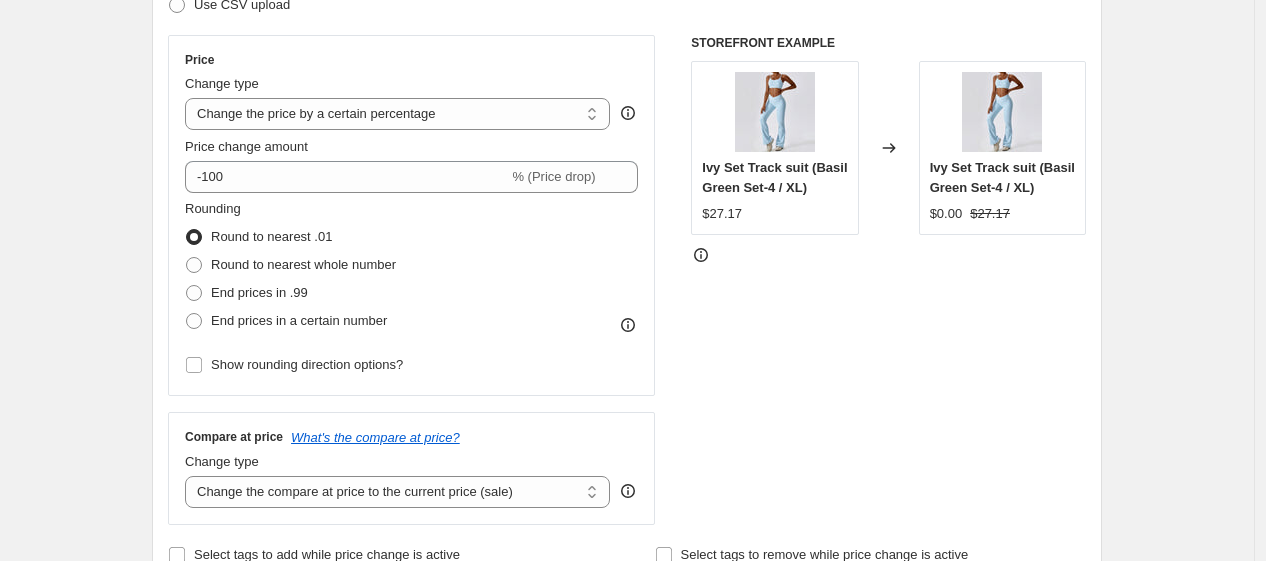 click on "STOREFRONT EXAMPLE Ivy Set  Track suit (Basil Green Set-4 / XL) $27.17 Changed to Ivy Set  Track suit (Basil Green Set-4 / XL) $0.00 $27.17" at bounding box center (888, 280) 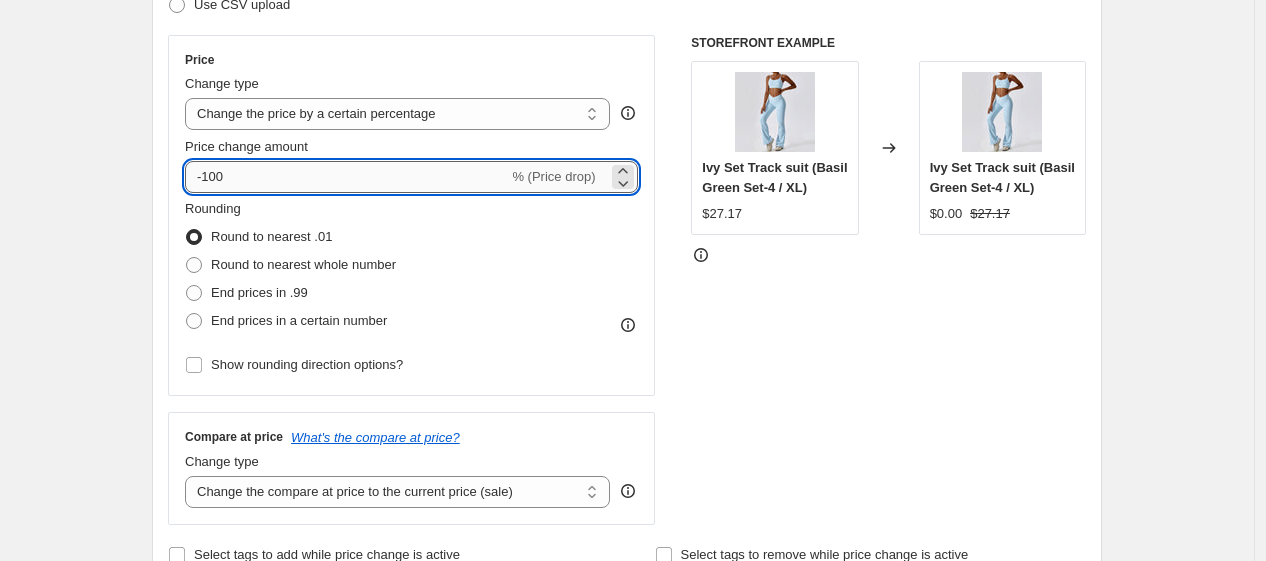 click on "-100" at bounding box center [346, 177] 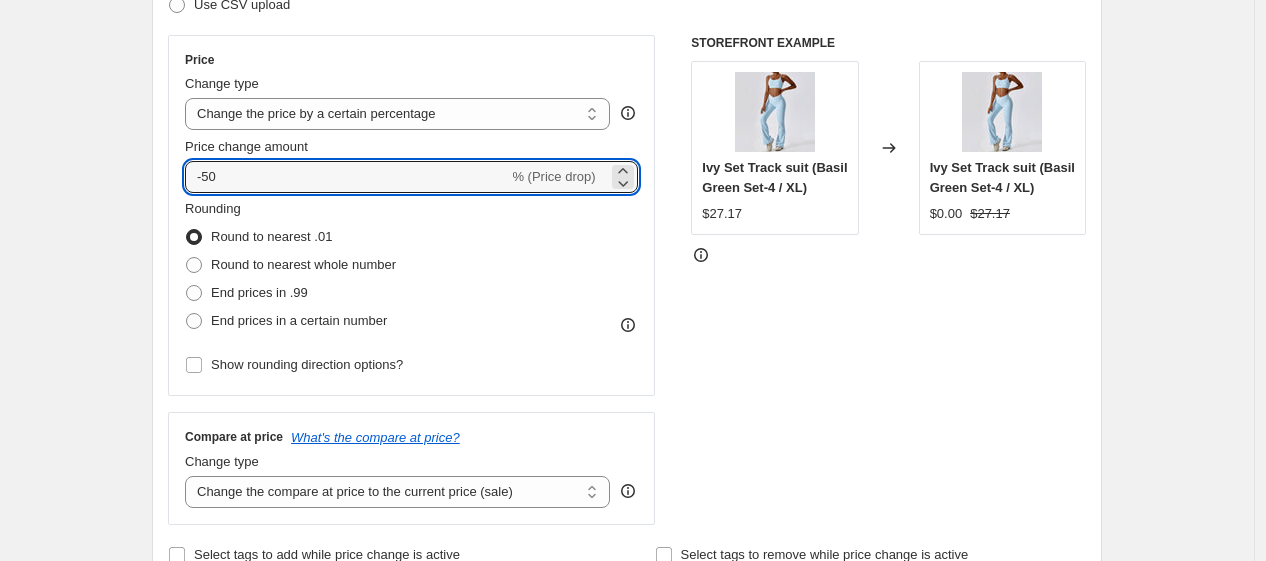 click on "STOREFRONT EXAMPLE Ivy Set  Track suit (Basil Green Set-4 / XL) $27.17 Changed to Ivy Set  Track suit (Basil Green Set-4 / XL) $0.00 $27.17" at bounding box center (888, 280) 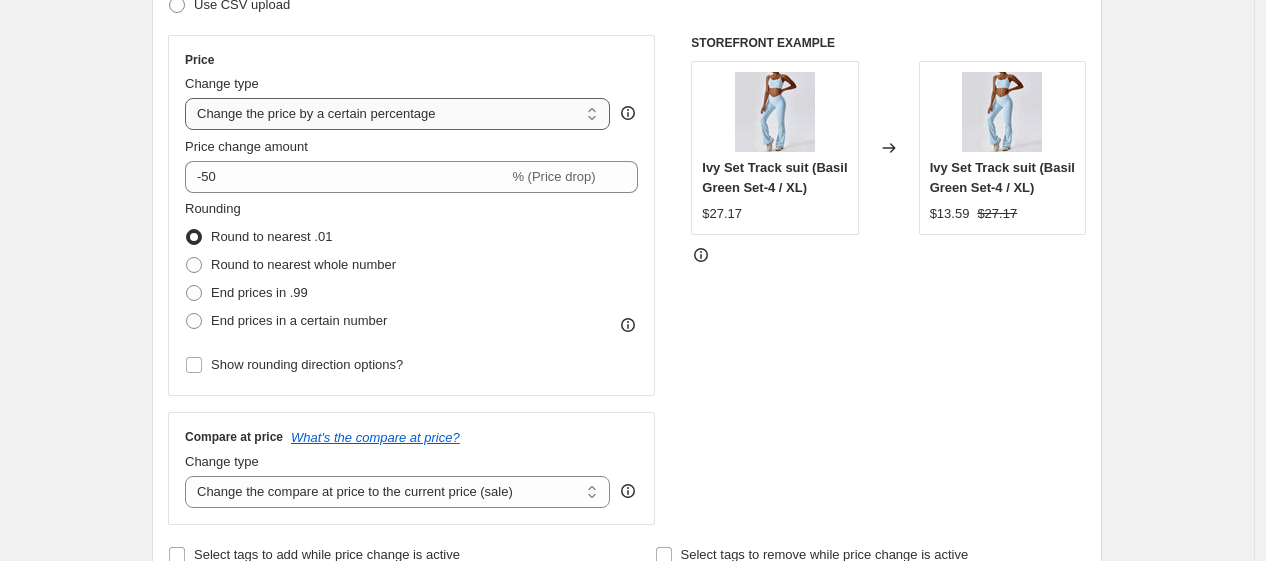click on "Change the price to a certain amount Change the price by a certain amount Change the price by a certain percentage Change the price to the current compare at price (price before sale) Change the price by a certain amount relative to the compare at price Change the price by a certain percentage relative to the compare at price Don't change the price Change the price by a certain percentage relative to the cost per item Change price to certain cost margin" at bounding box center [397, 114] 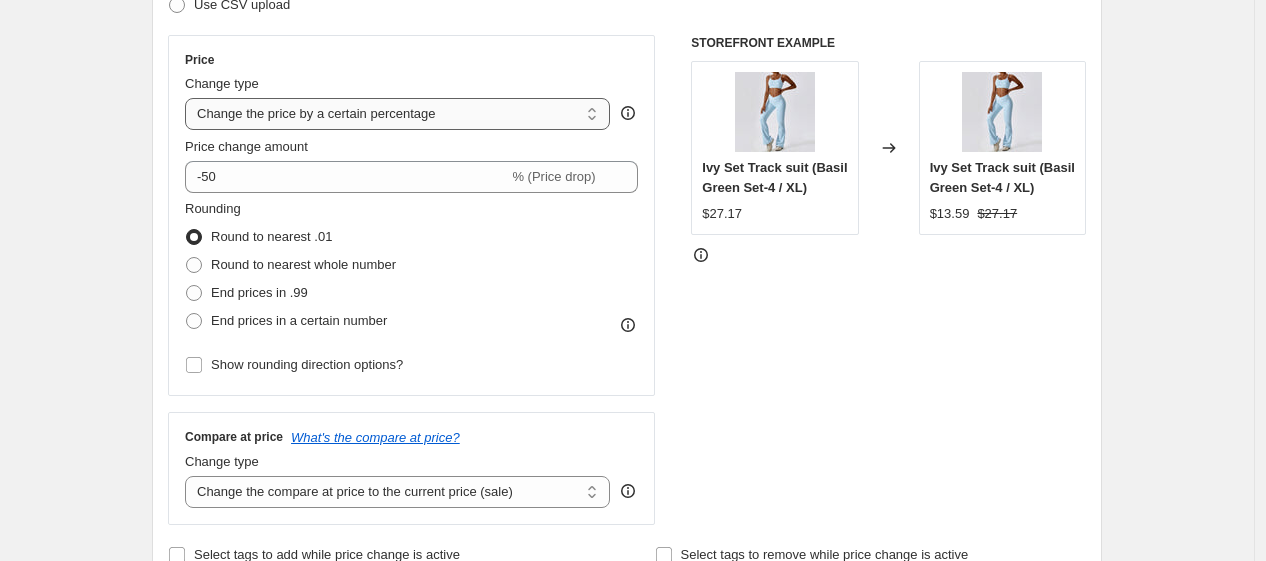 click on "Change the price to a certain amount Change the price by a certain amount Change the price by a certain percentage Change the price to the current compare at price (price before sale) Change the price by a certain amount relative to the compare at price Change the price by a certain percentage relative to the compare at price Don't change the price Change the price by a certain percentage relative to the cost per item Change price to certain cost margin" at bounding box center (397, 114) 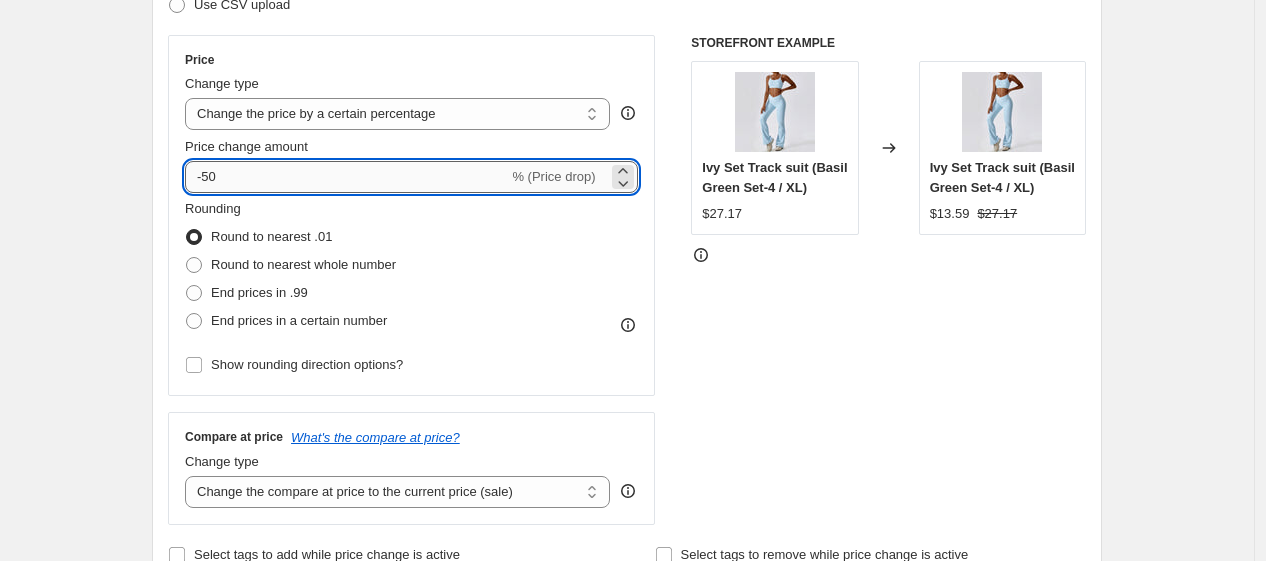 click on "-50" at bounding box center [346, 177] 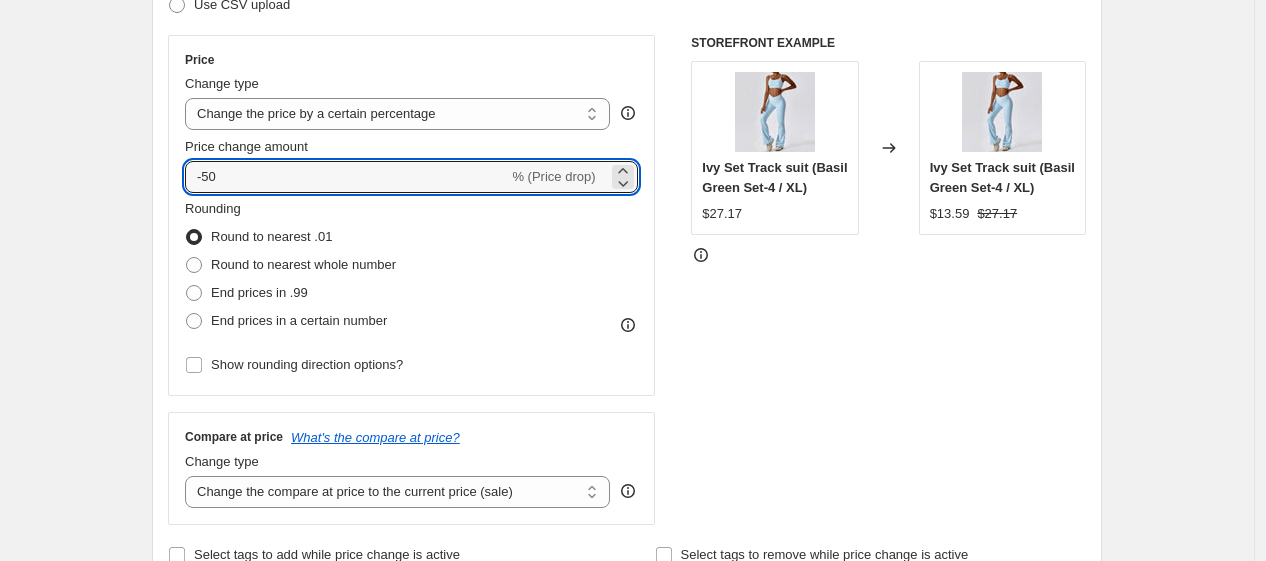 drag, startPoint x: 307, startPoint y: 180, endPoint x: 153, endPoint y: 176, distance: 154.05194 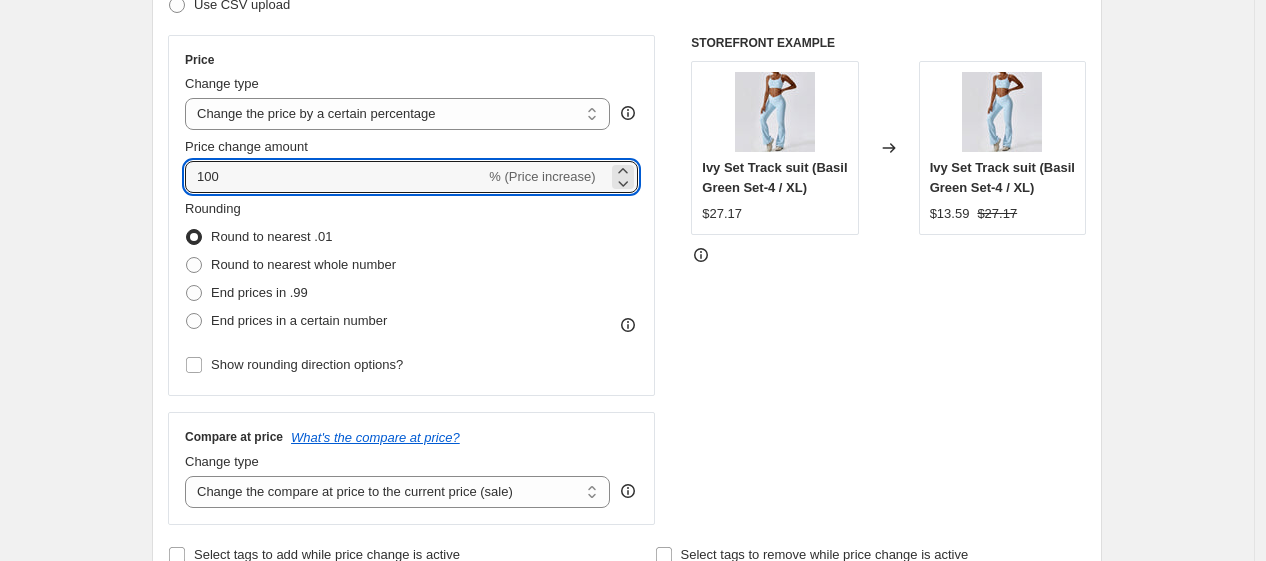 type on "100" 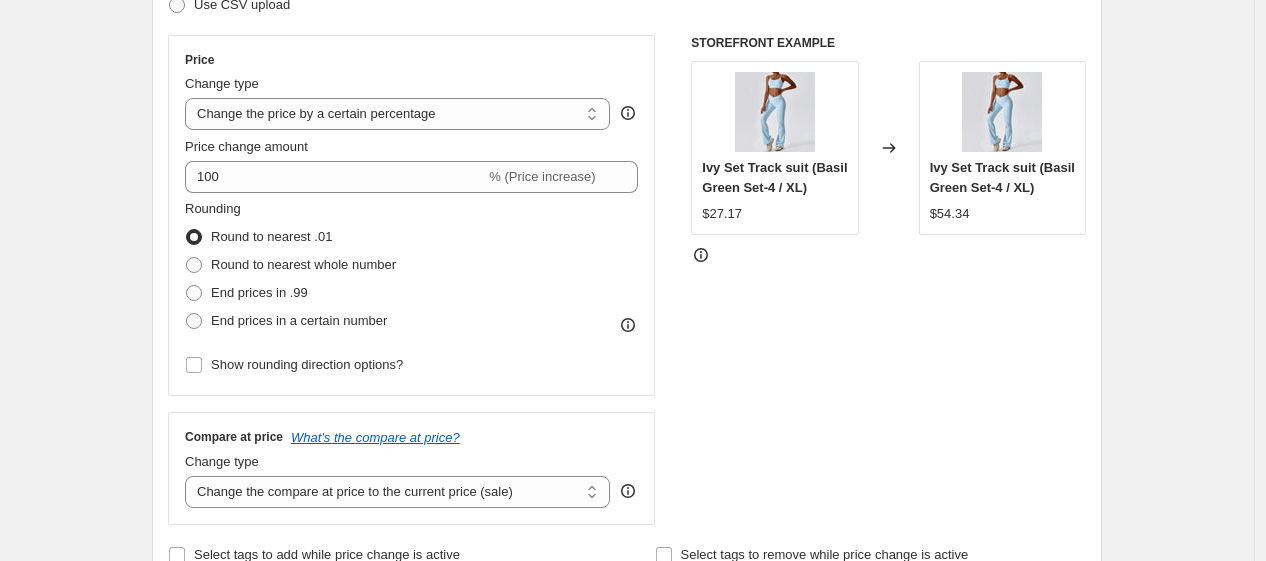 click on "STOREFRONT EXAMPLE Ivy Set  Track suit (Basil Green Set-4 / XL) $27.17 Changed to Ivy Set  Track suit (Basil Green Set-4 / XL) $54.34" at bounding box center [888, 280] 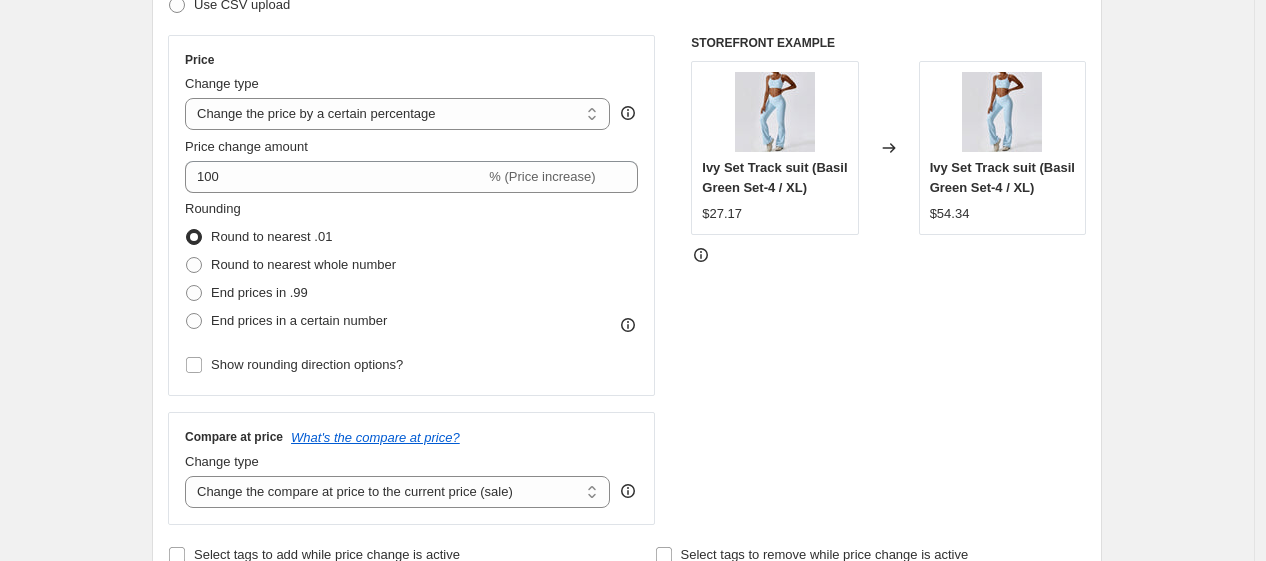 click 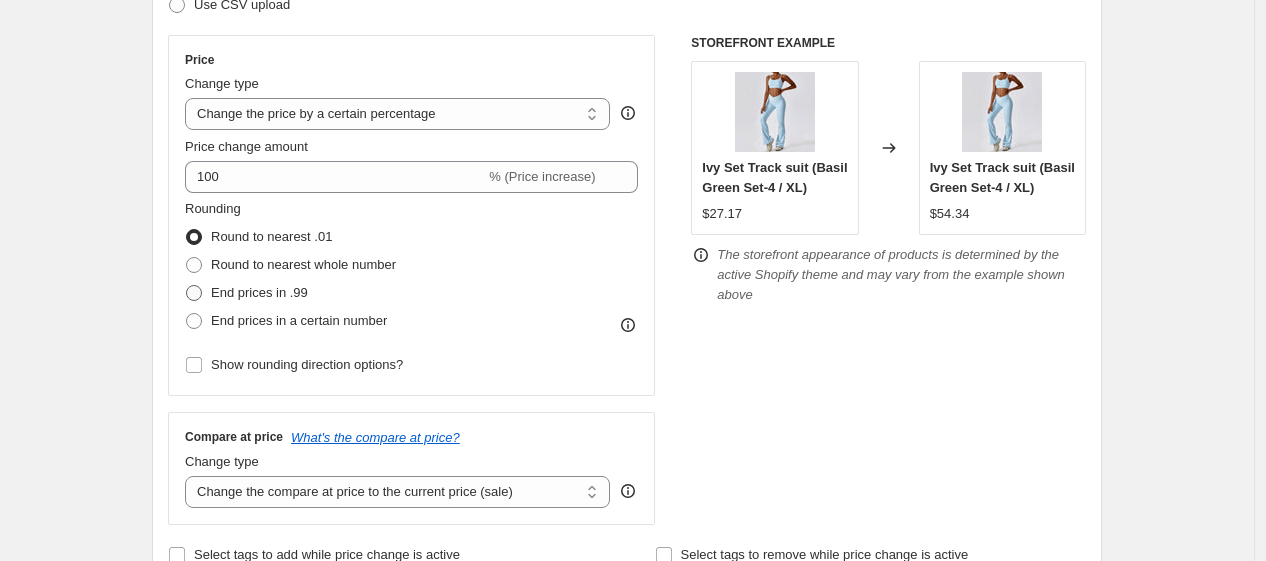 click on "End prices in .99" at bounding box center [259, 292] 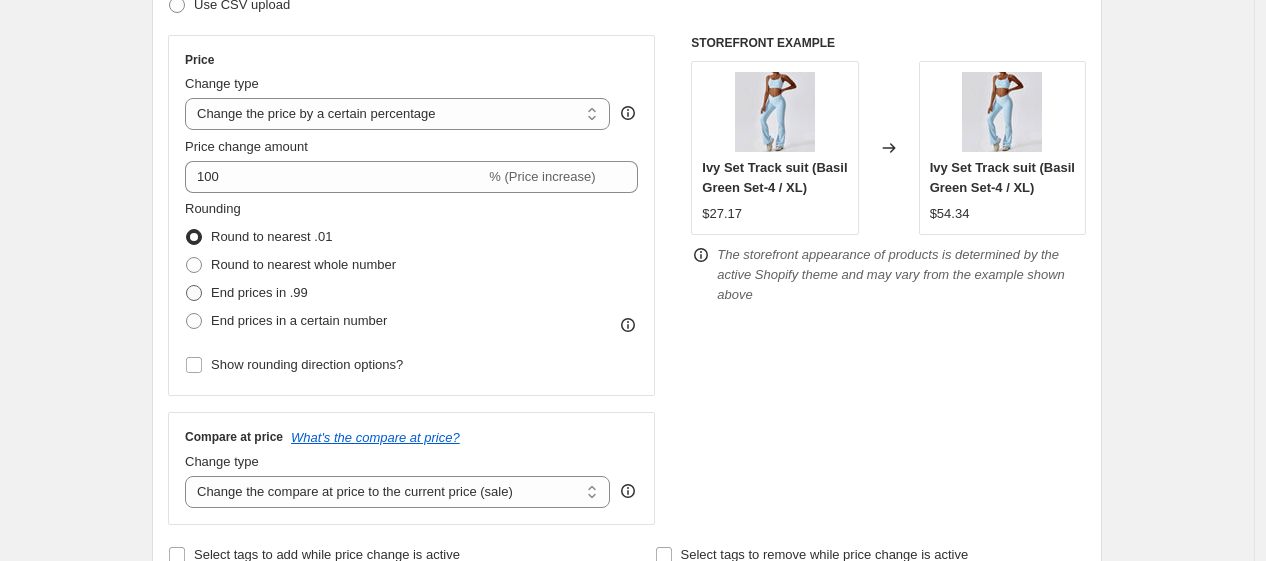 radio on "true" 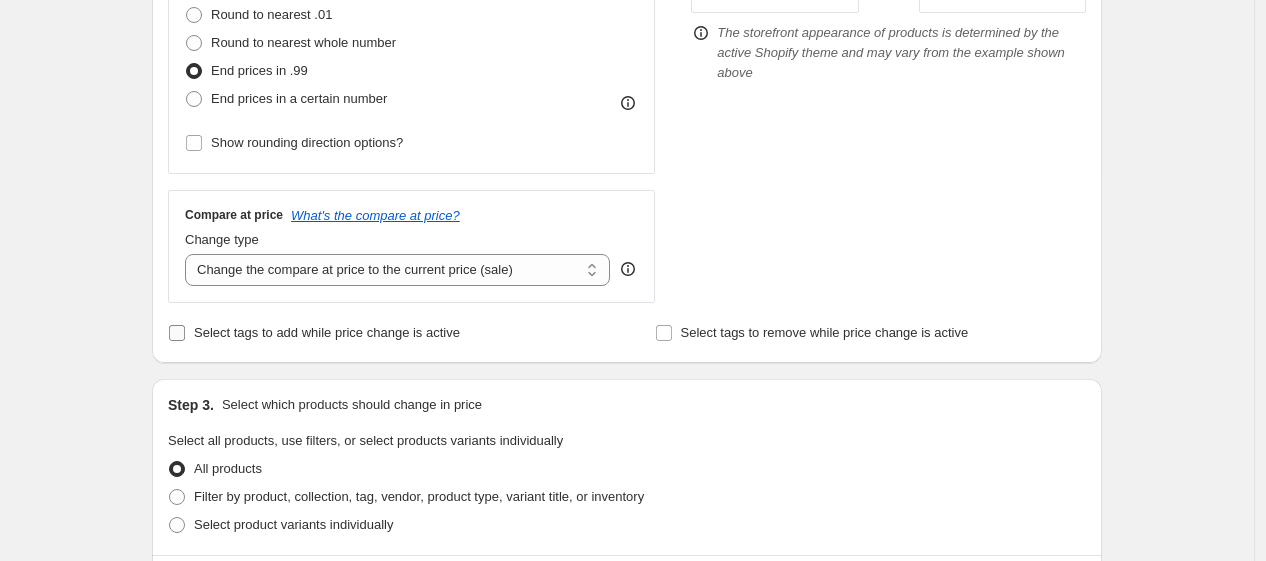 scroll, scrollTop: 666, scrollLeft: 0, axis: vertical 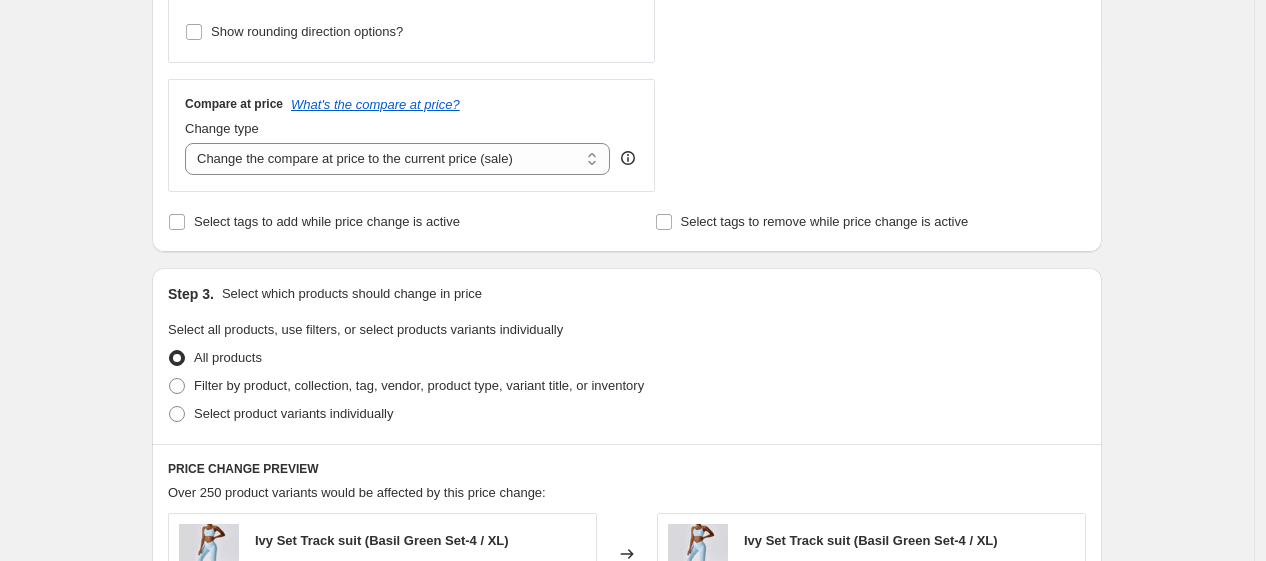 click on "All products" at bounding box center (228, 357) 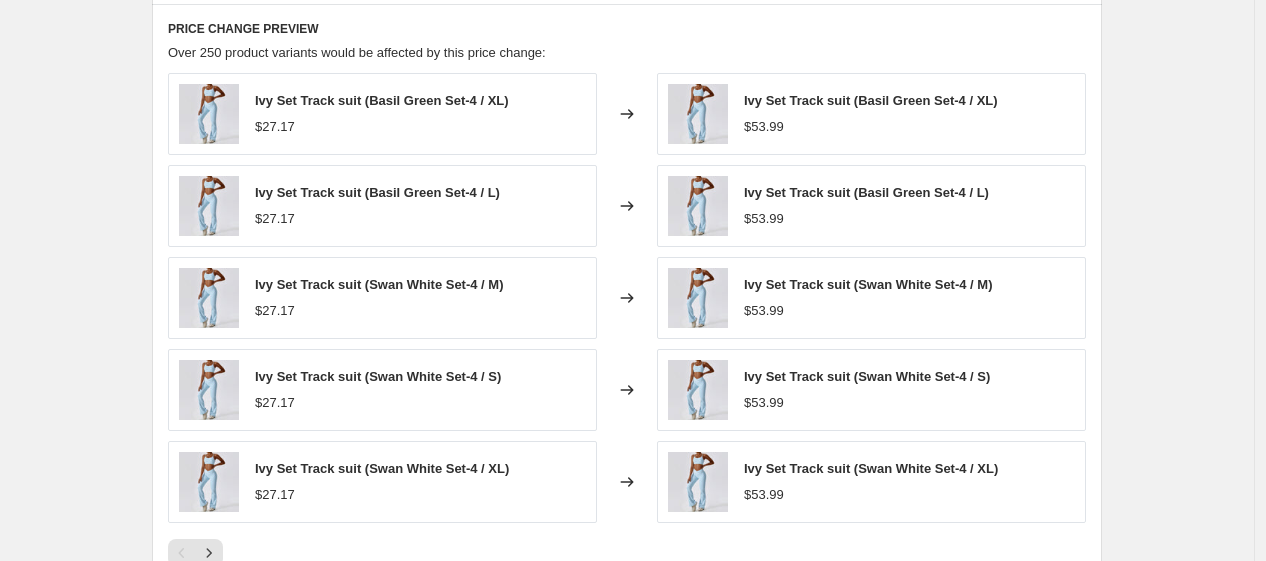 scroll, scrollTop: 1440, scrollLeft: 0, axis: vertical 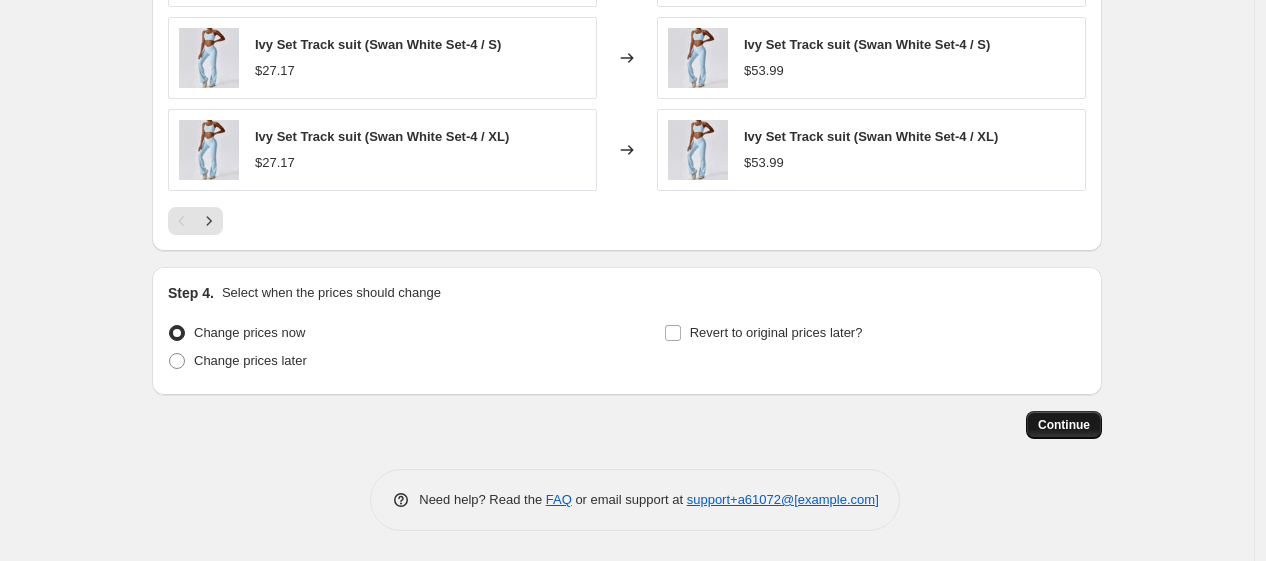 click on "Continue" at bounding box center [1064, 425] 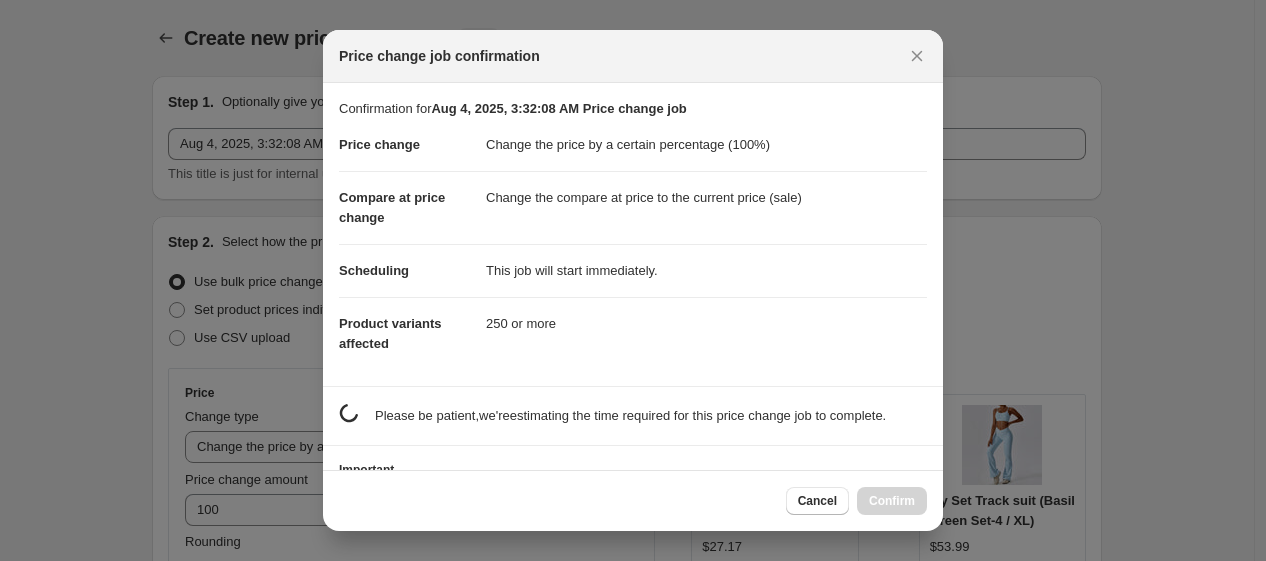 scroll, scrollTop: 0, scrollLeft: 0, axis: both 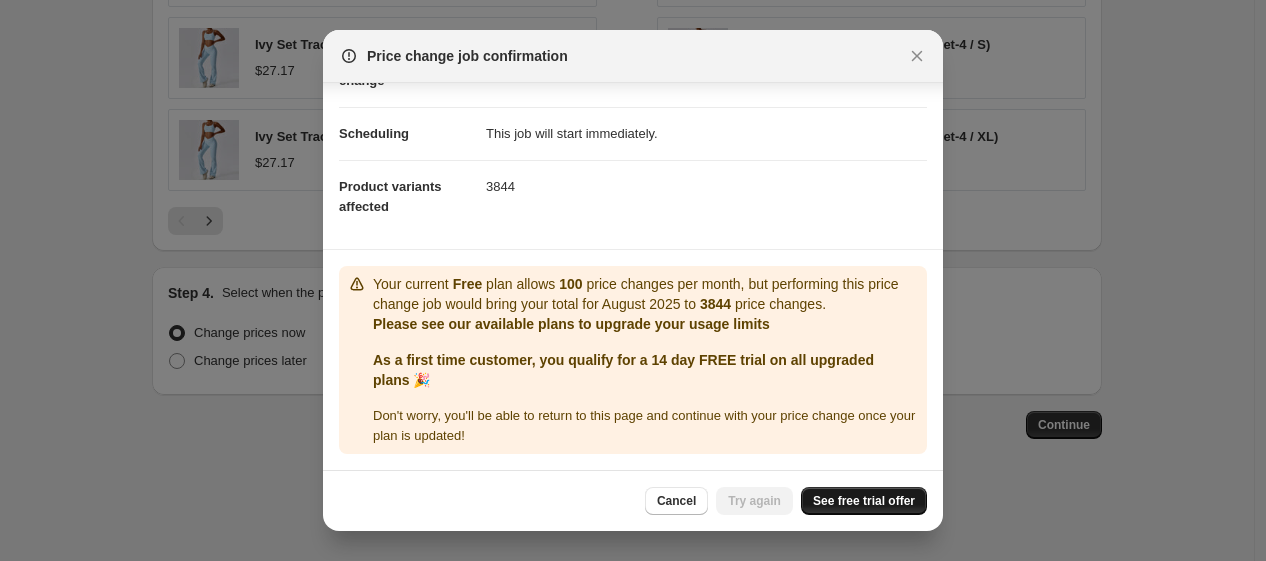 click on "See free trial offer" at bounding box center (864, 501) 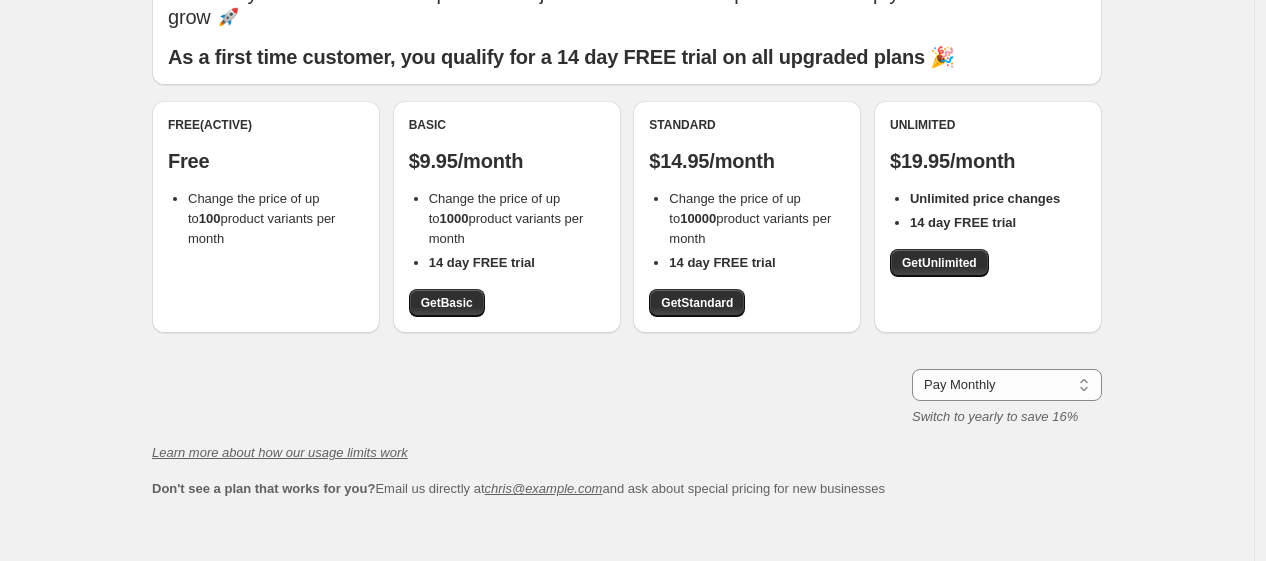 scroll, scrollTop: 0, scrollLeft: 0, axis: both 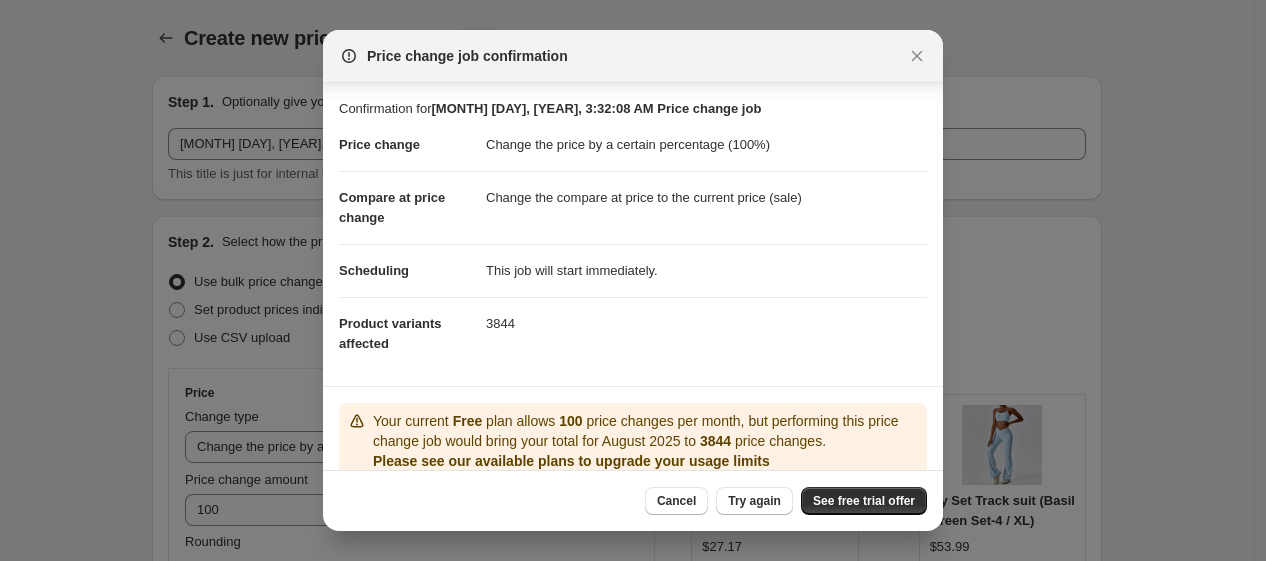 select on "percentage" 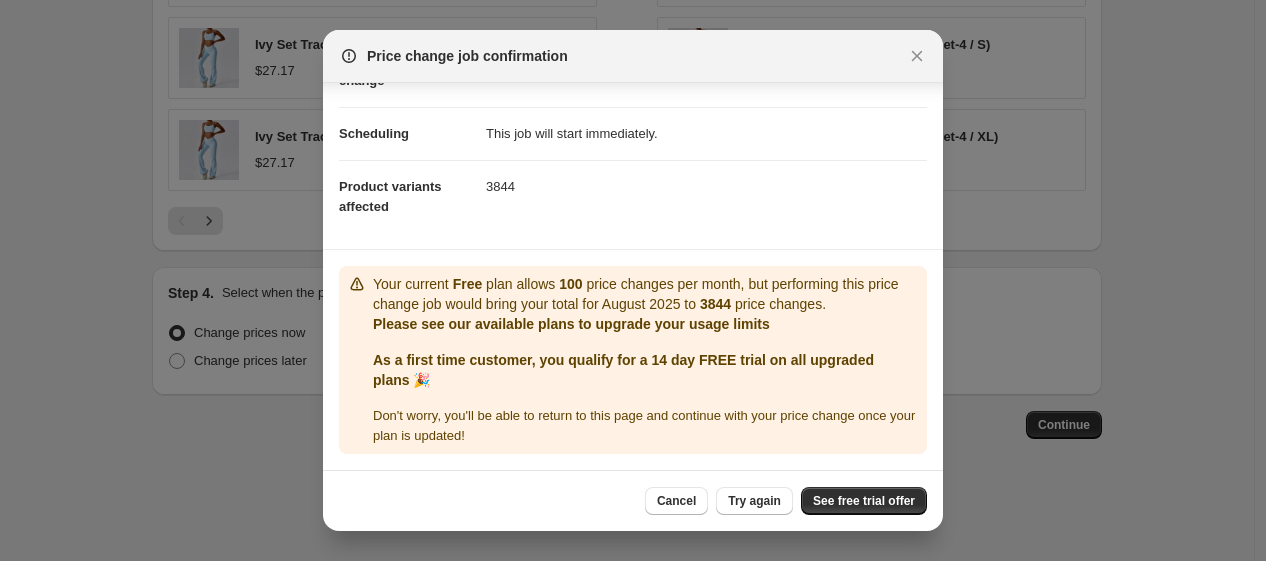 click on "Your current   Free   plan allows   100   price changes per month, but performing this price change job would bring your total for   AUGUST   [YEAR]   to   3844   price changes." at bounding box center (646, 294) 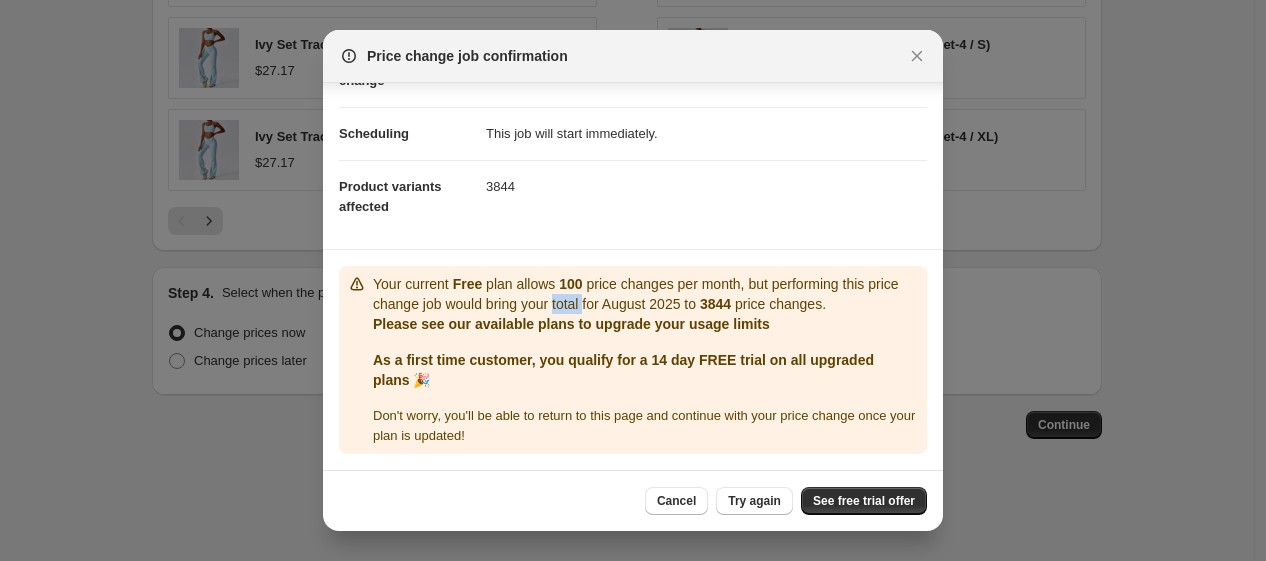 click on "Your current   Free   plan allows   100   price changes per month, but performing this price change job would bring your total for   AUGUST   [YEAR]   to   3844   price changes." at bounding box center [646, 294] 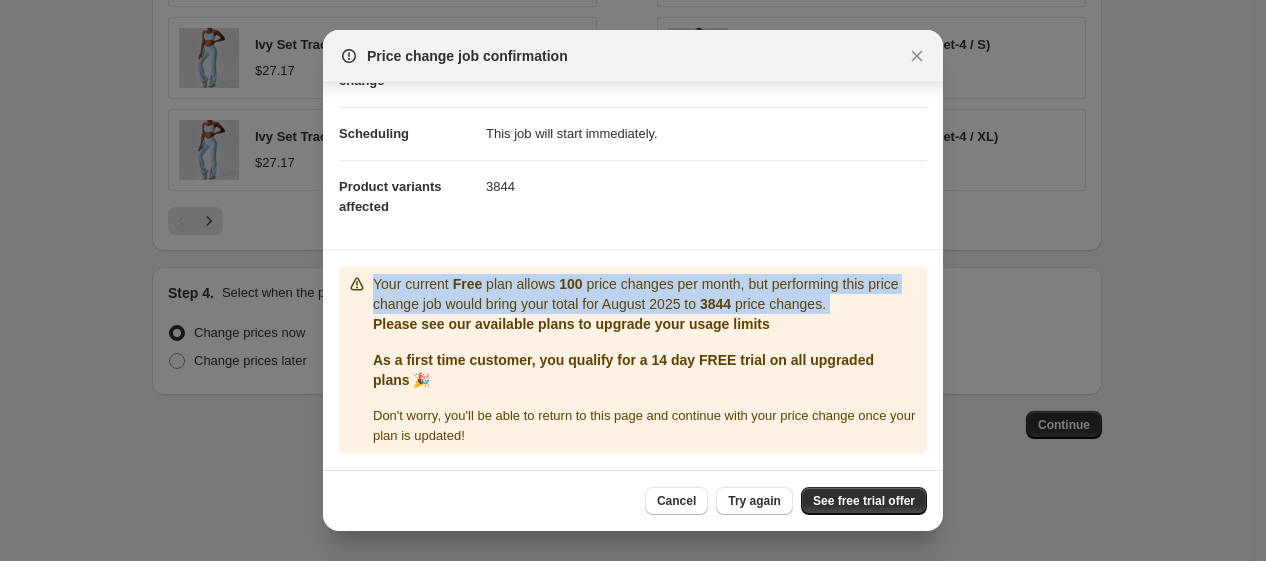 click on "Your current   Free   plan allows   100   price changes per month, but performing this price change job would bring your total for   AUGUST   [YEAR]   to   3844   price changes." at bounding box center (646, 294) 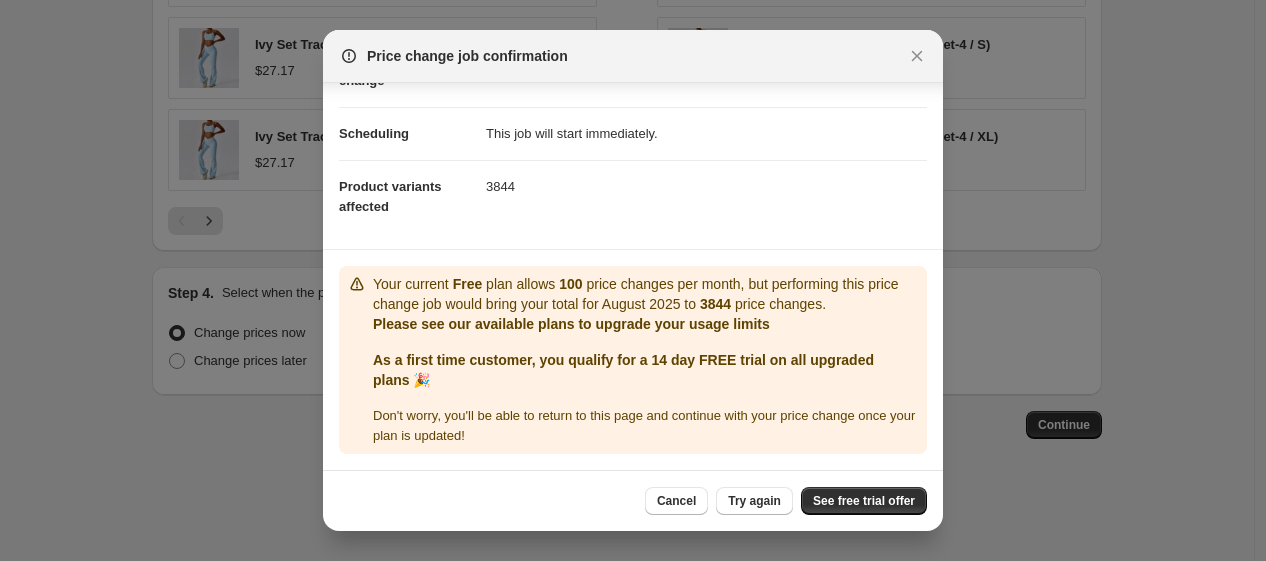 click on "Your current   Free   plan allows   100   price changes per month, but performing this price change job would bring your total for   AUGUST   [YEAR]   to   3844   price changes. Please see our available plans to upgrade your usage limits As a first time customer, you qualify for a 14 day FREE trial on all upgraded plans 🎉 Don ' t worry, you ' ll be able to return to this page and continue with your price change once your plan is updated!" at bounding box center (633, 360) 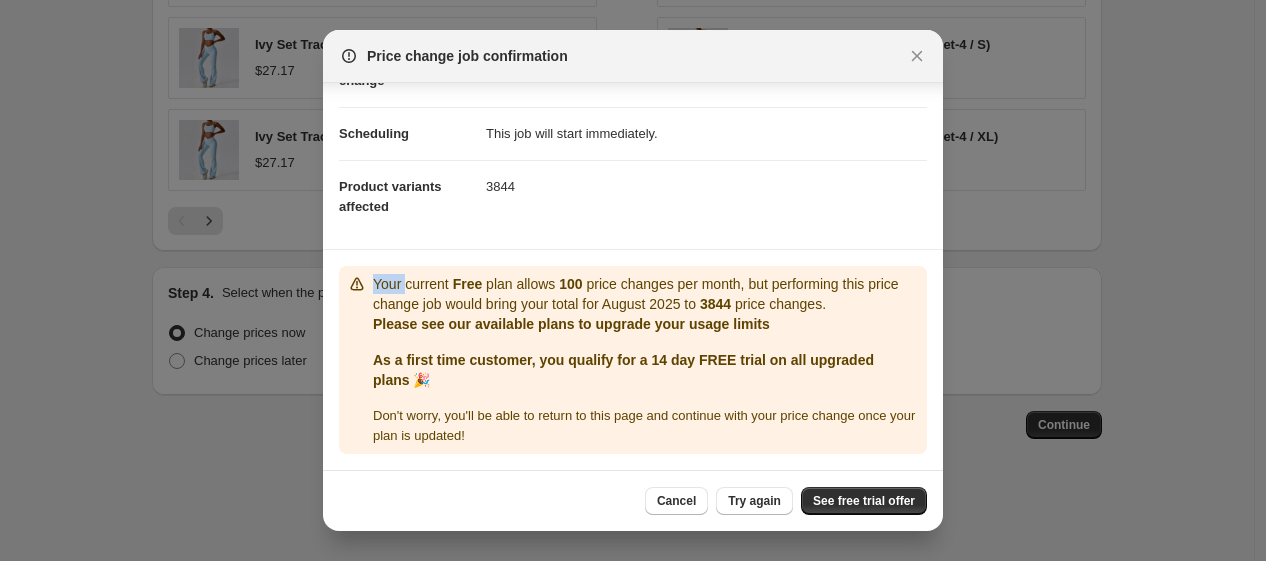 click on "Your current   Free   plan allows   100   price changes per month, but performing this price change job would bring your total for   AUGUST   [YEAR]   to   3844   price changes. Please see our available plans to upgrade your usage limits As a first time customer, you qualify for a 14 day FREE trial on all upgraded plans 🎉 Don ' t worry, you ' ll be able to return to this page and continue with your price change once your plan is updated!" at bounding box center [633, 360] 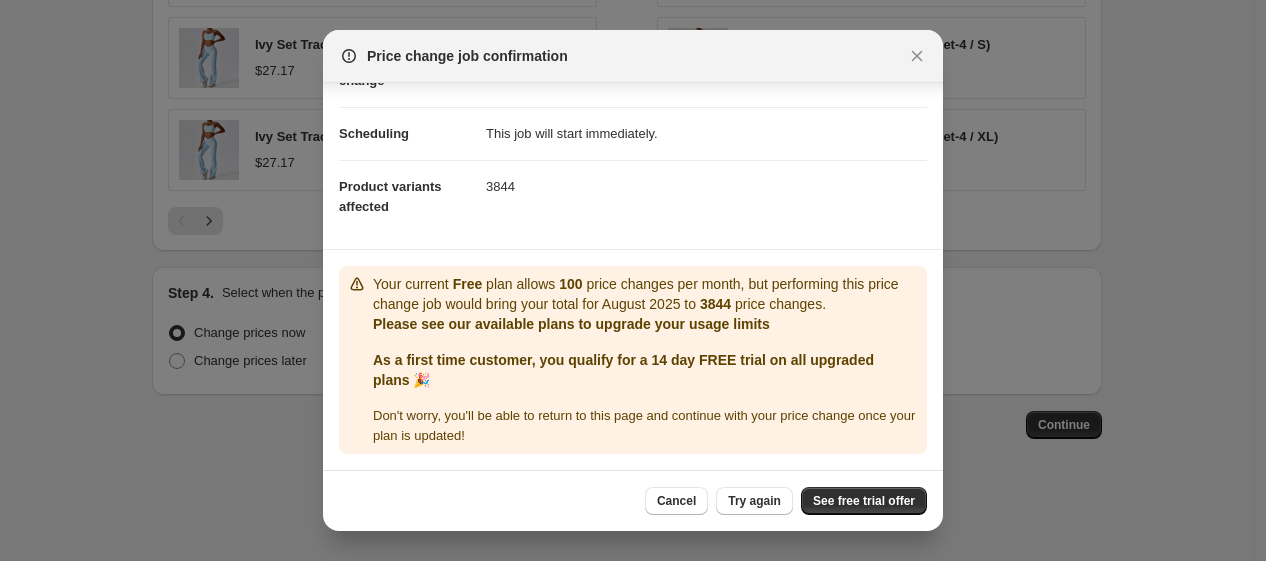 click on "Your current   Free   plan allows   100   price changes per month, but performing this price change job would bring your total for   AUGUST   [YEAR]   to   3844   price changes. Please see our available plans to upgrade your usage limits As a first time customer, you qualify for a 14 day FREE trial on all upgraded plans 🎉 Don ' t worry, you ' ll be able to return to this page and continue with your price change once your plan is updated!" at bounding box center (633, 360) 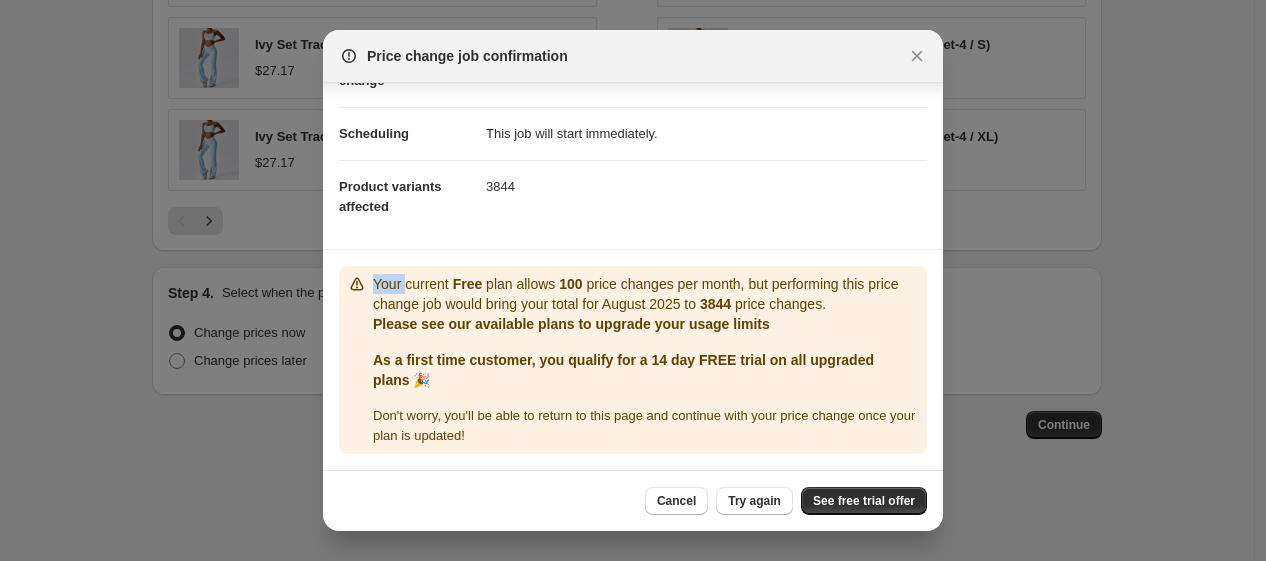 click on "Your current   Free   plan allows   100   price changes per month, but performing this price change job would bring your total for   AUGUST   [YEAR]   to   3844   price changes. Please see our available plans to upgrade your usage limits As a first time customer, you qualify for a 14 day FREE trial on all upgraded plans 🎉 Don ' t worry, you ' ll be able to return to this page and continue with your price change once your plan is updated!" at bounding box center [633, 360] 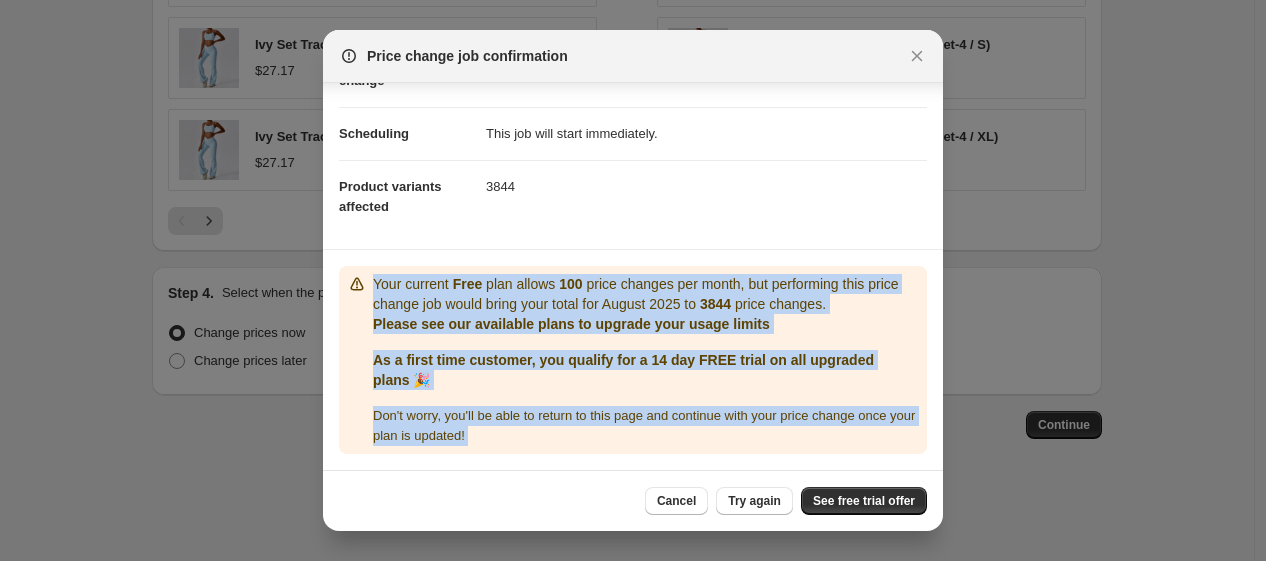 drag, startPoint x: 363, startPoint y: 298, endPoint x: 452, endPoint y: 427, distance: 156.72269 